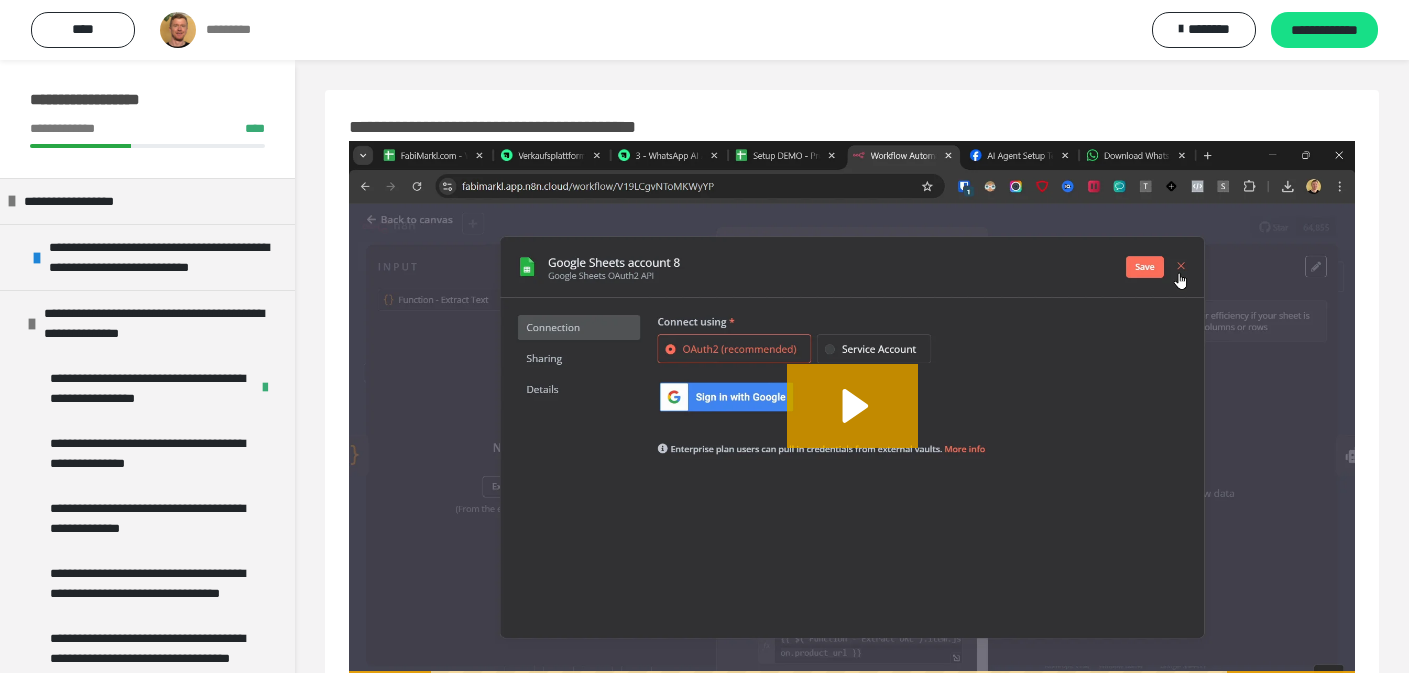 scroll, scrollTop: 1323, scrollLeft: 0, axis: vertical 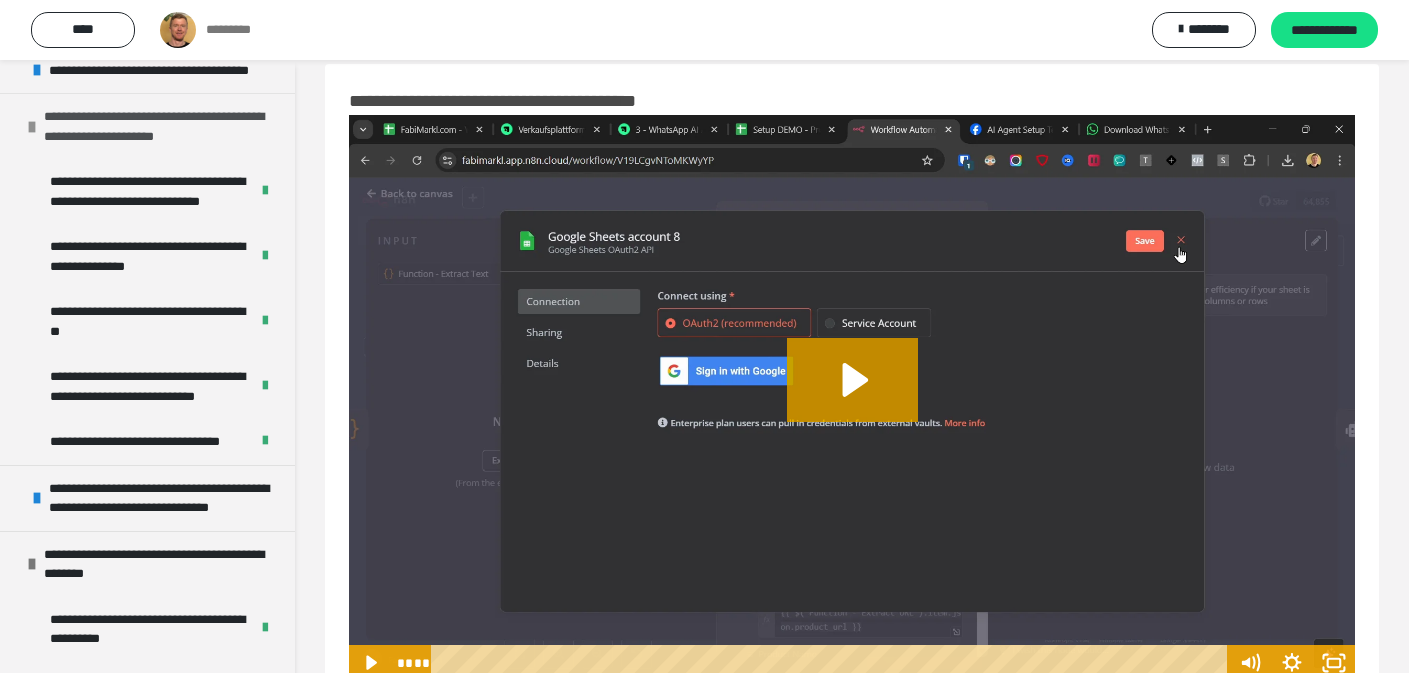 click on "**********" at bounding box center [165, 126] 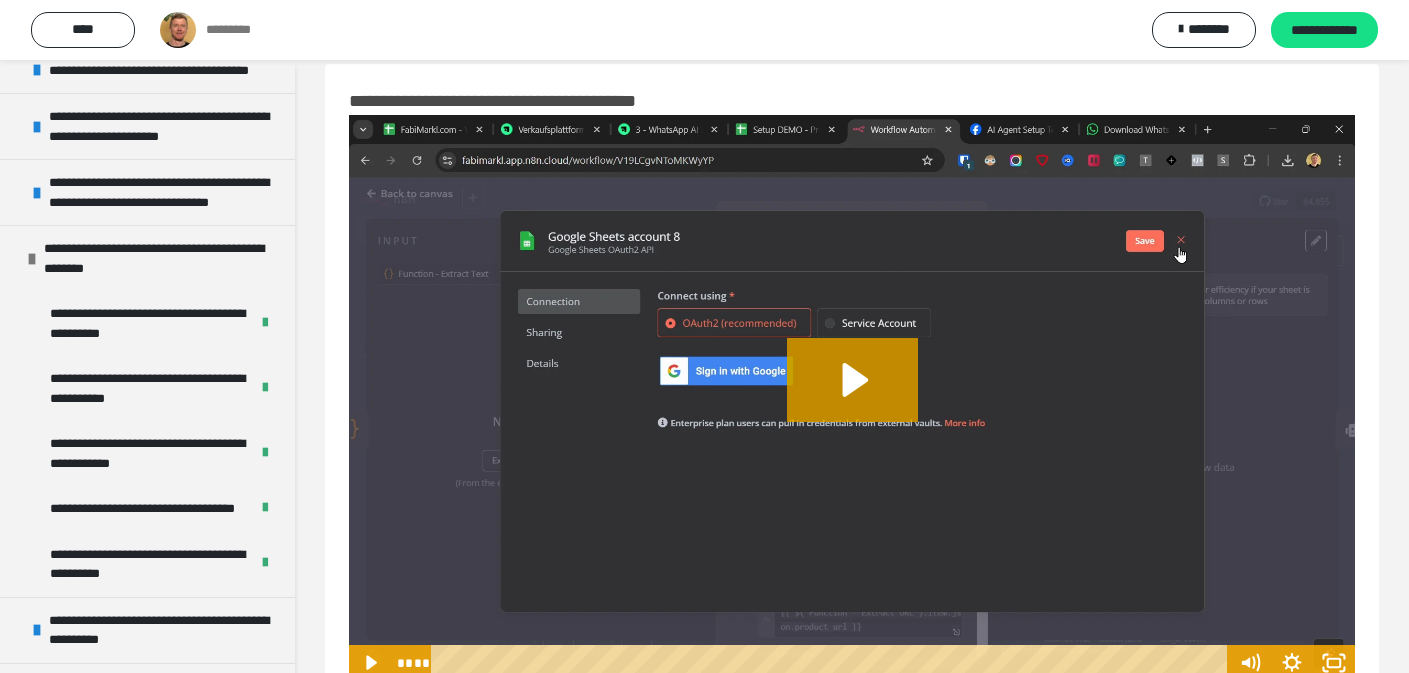 click on "**********" at bounding box center (156, 23) 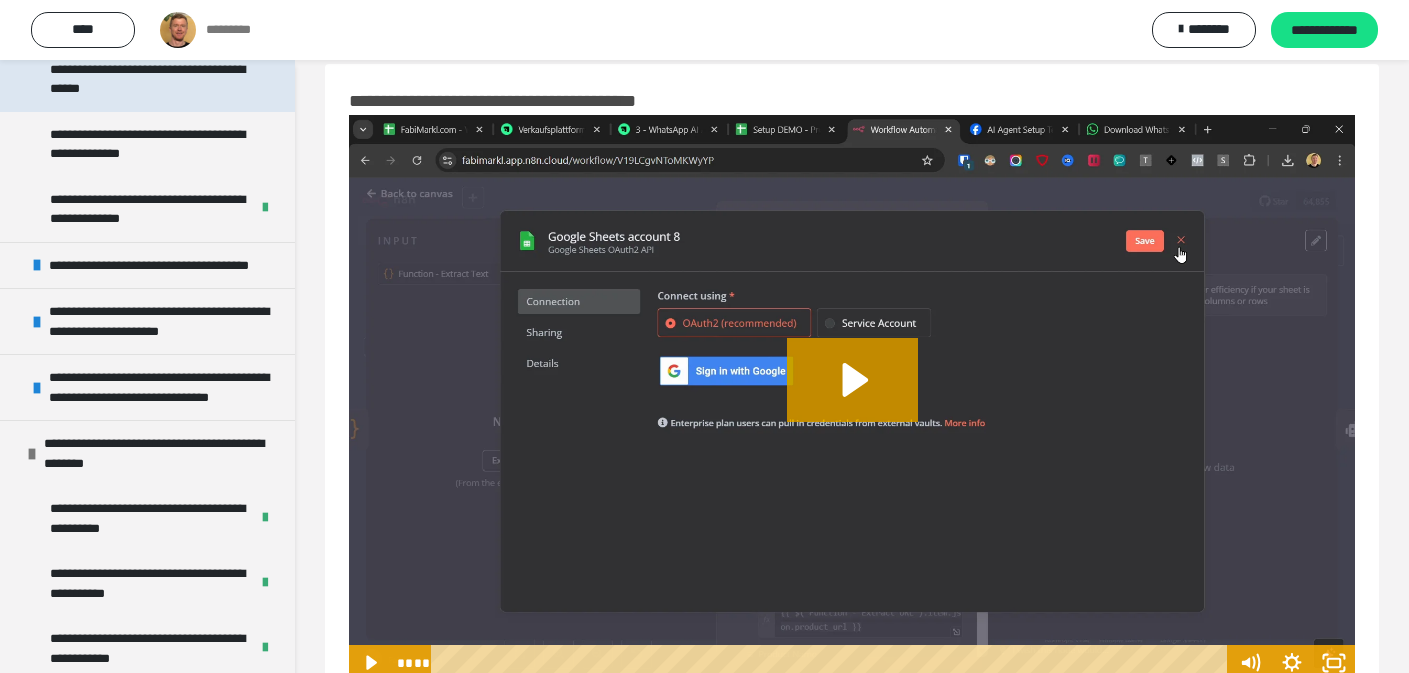 click on "**********" at bounding box center (147, 79) 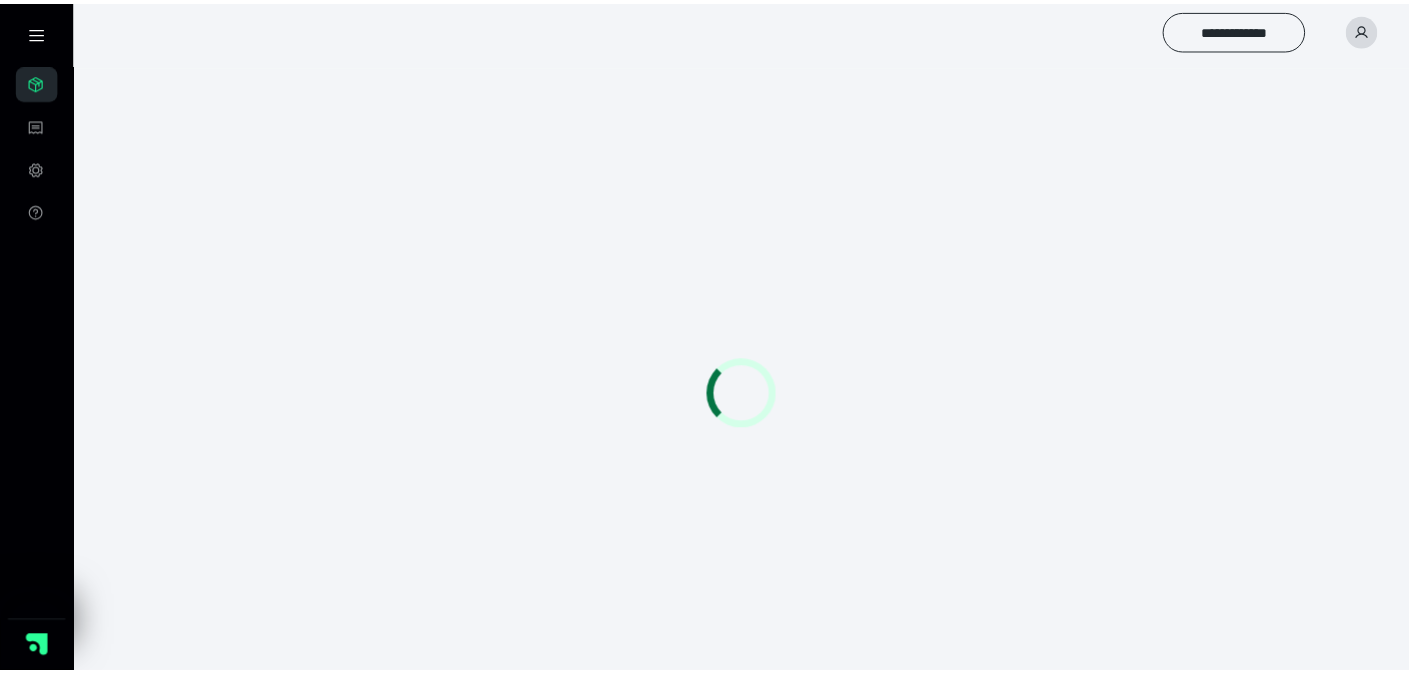 scroll, scrollTop: 26, scrollLeft: 0, axis: vertical 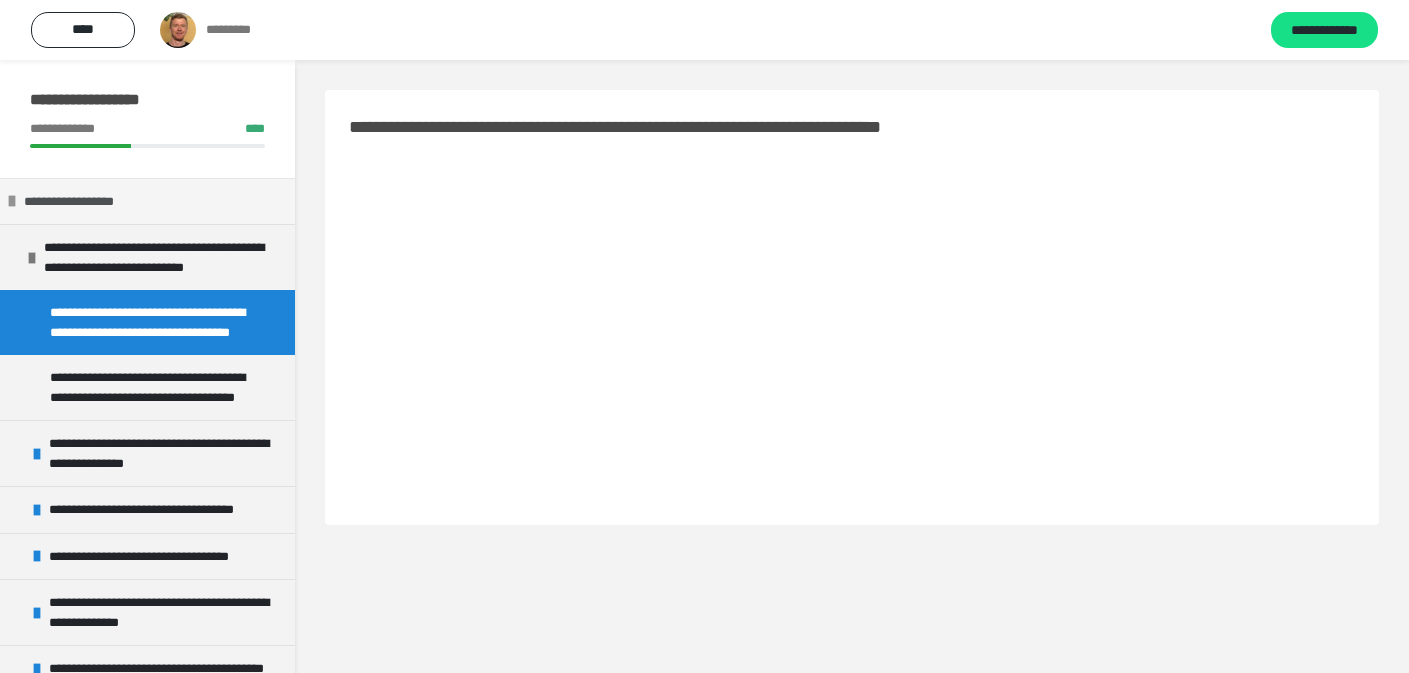 click on "**********" at bounding box center [69, 202] 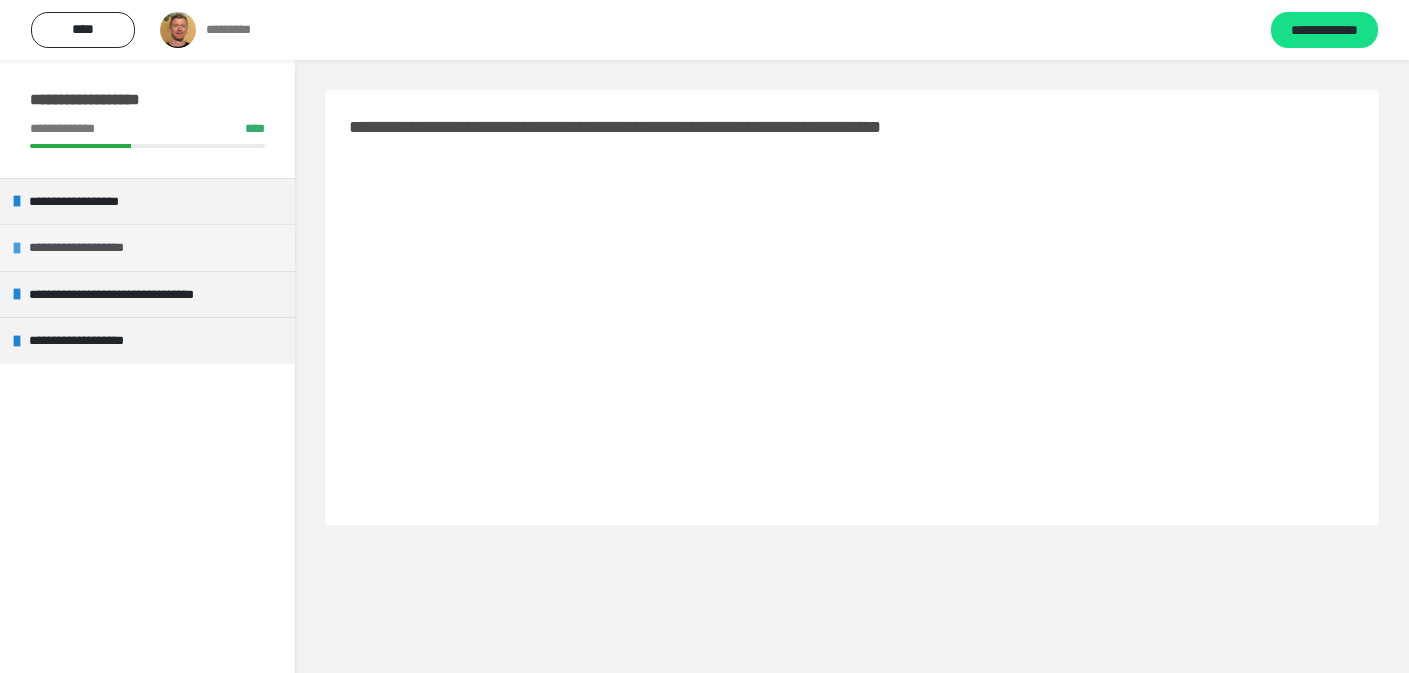 click on "**********" at bounding box center [147, 247] 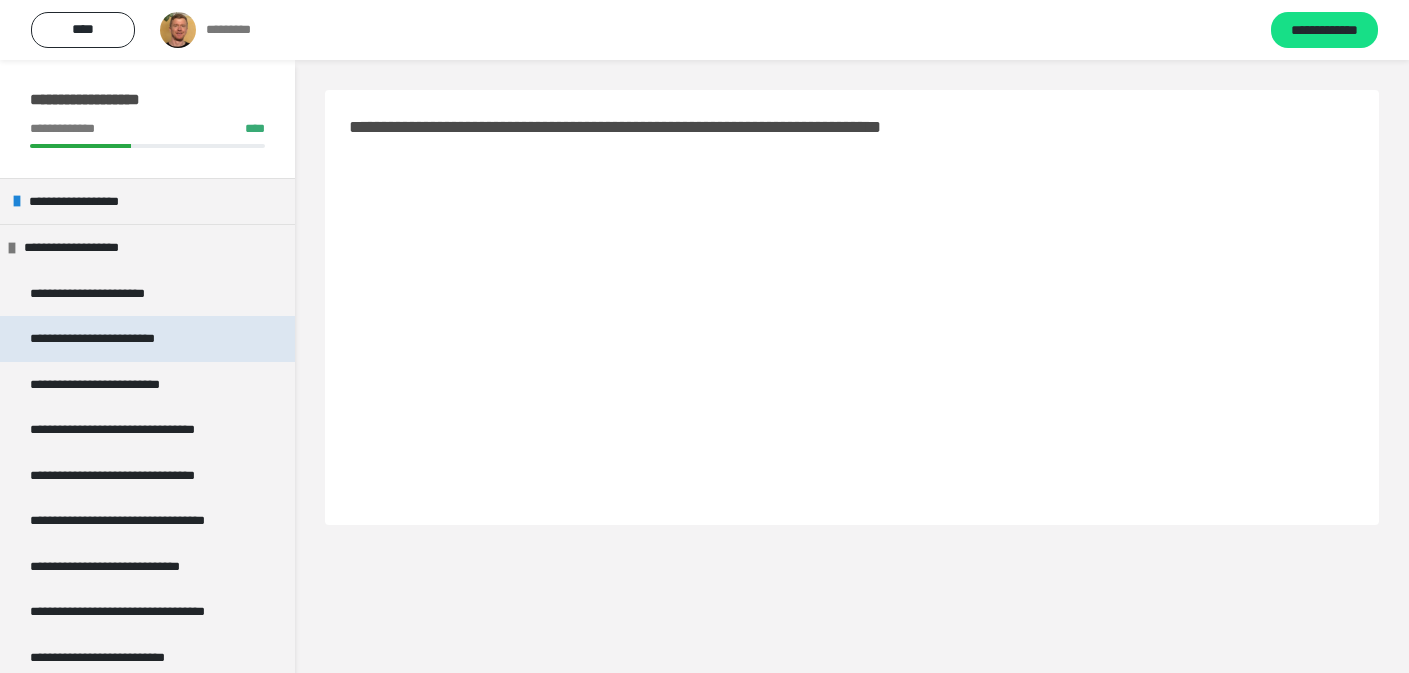 scroll, scrollTop: 248, scrollLeft: 0, axis: vertical 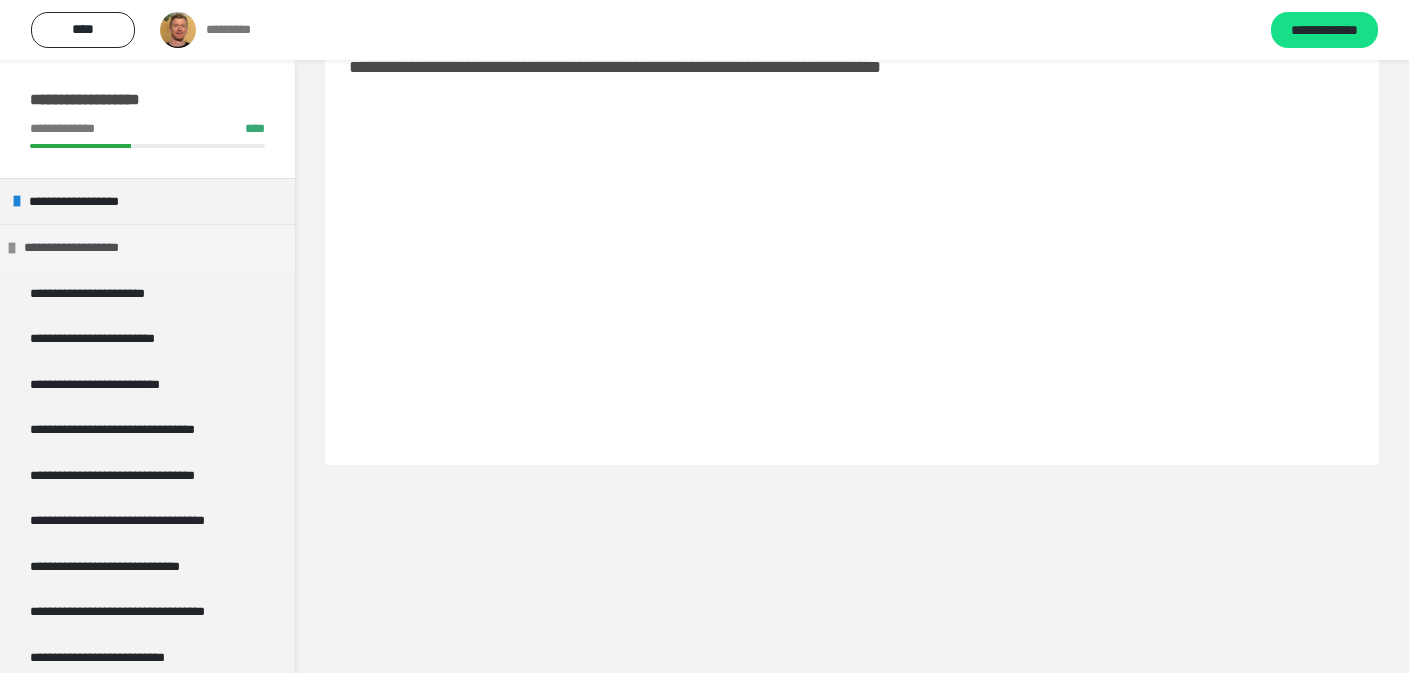 click at bounding box center [12, 248] 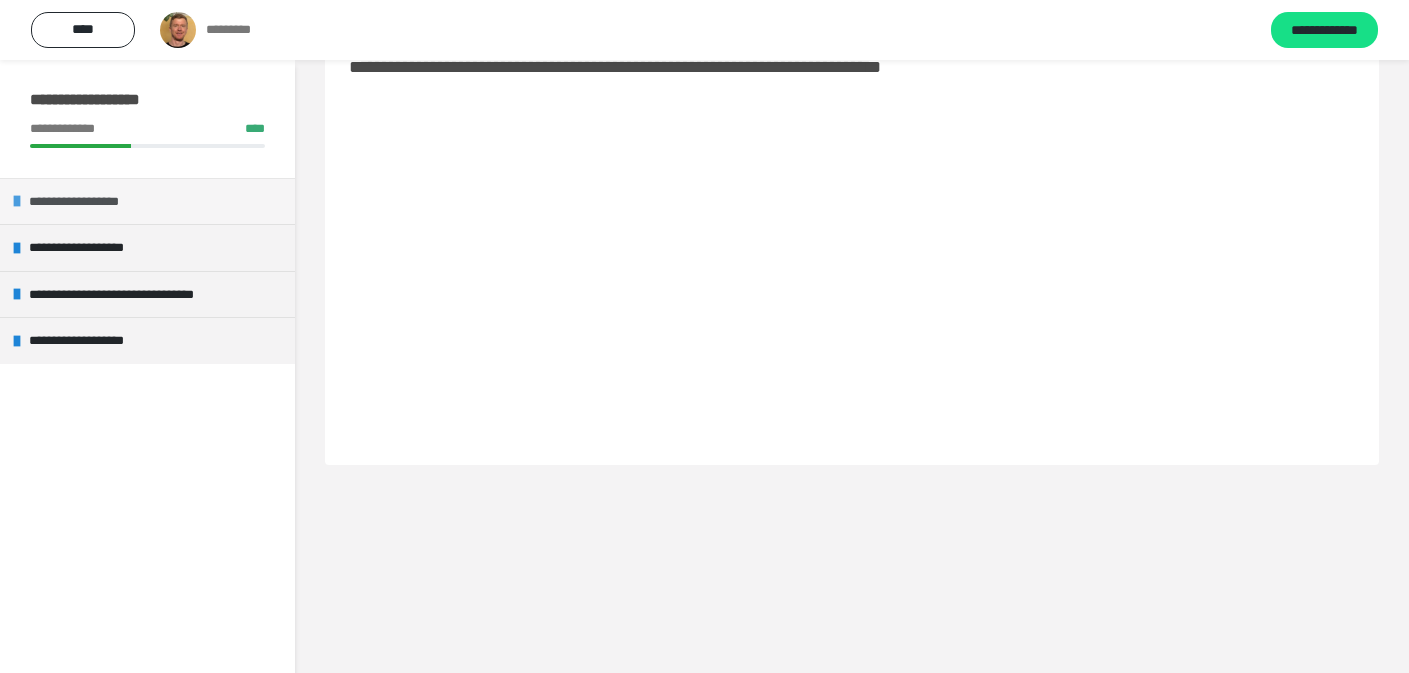 click on "**********" at bounding box center [74, 202] 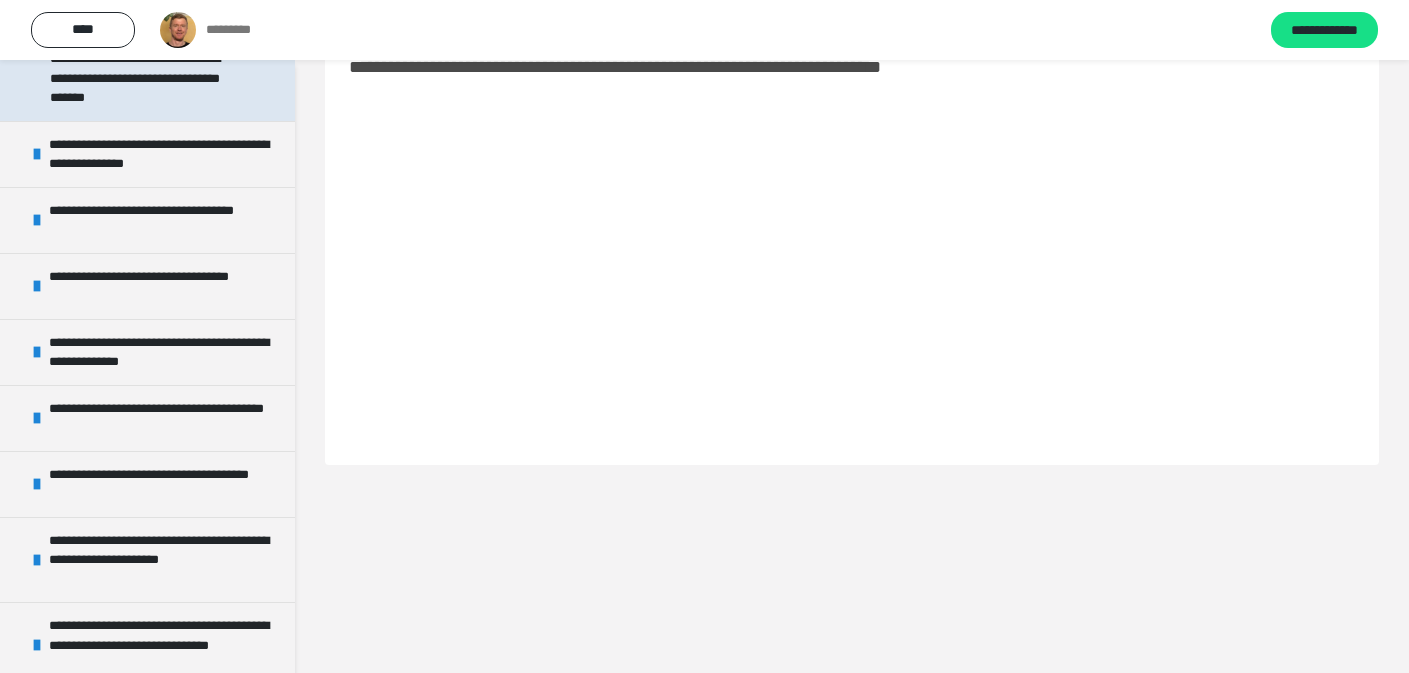scroll, scrollTop: 361, scrollLeft: 0, axis: vertical 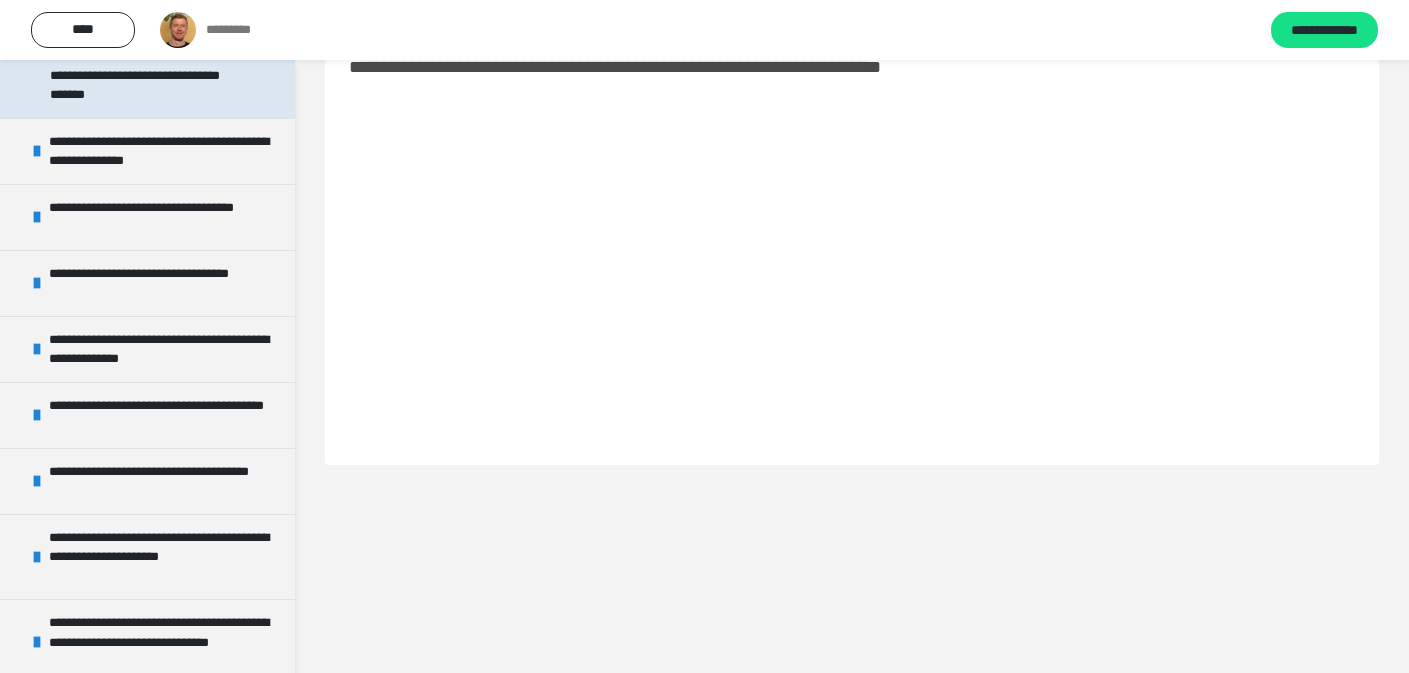 click on "**********" at bounding box center [156, 405] 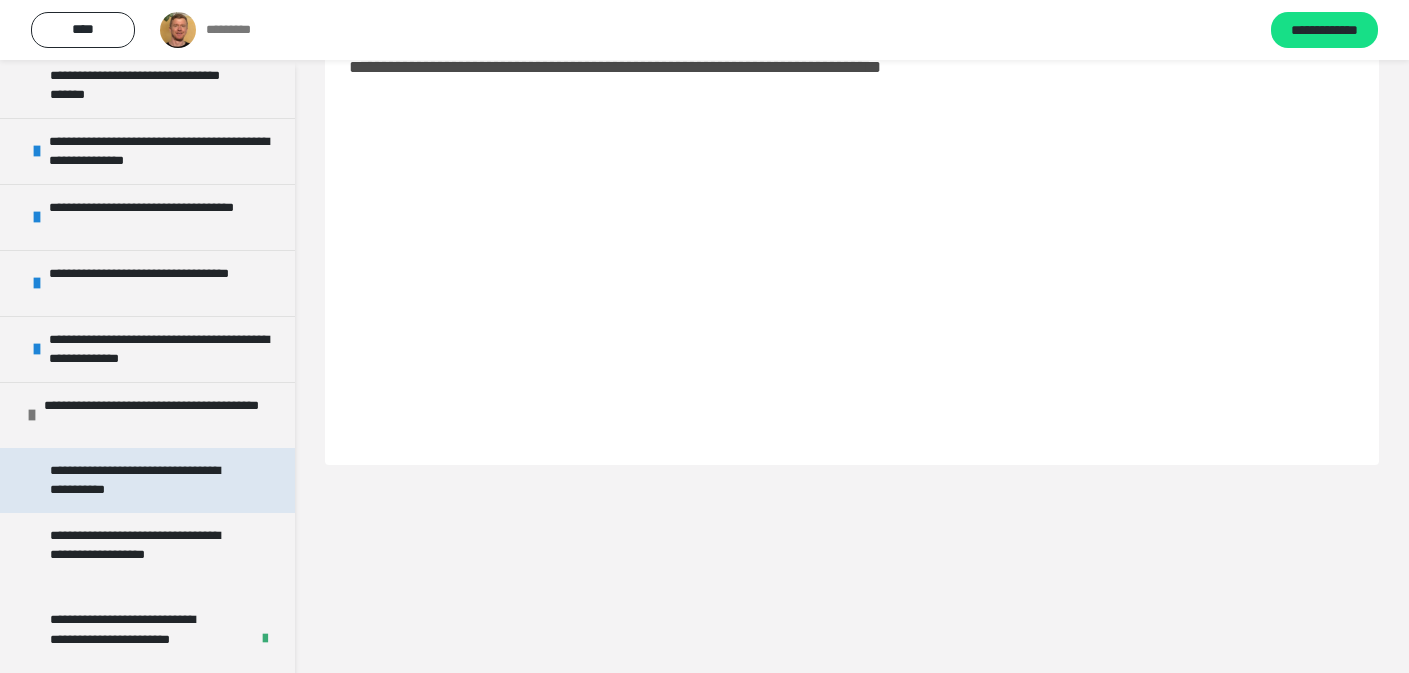 click on "**********" at bounding box center [135, 480] 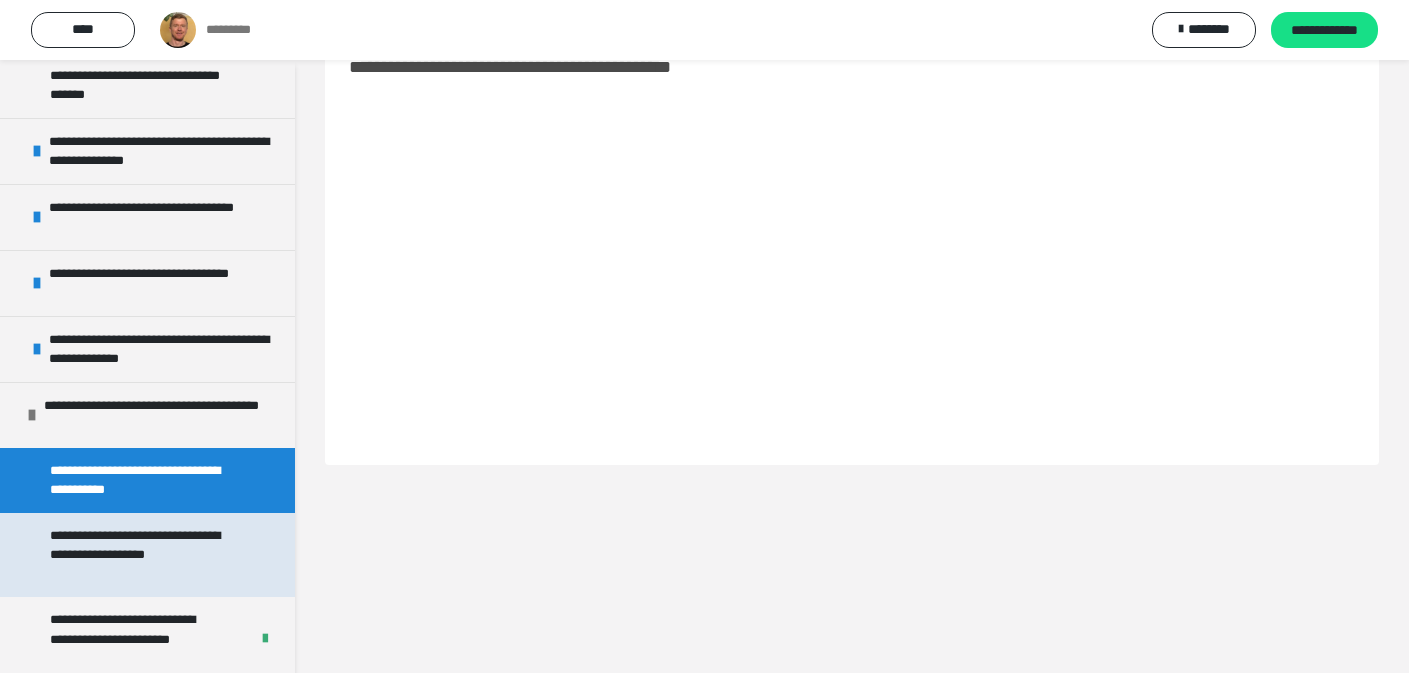 click on "**********" at bounding box center (142, 555) 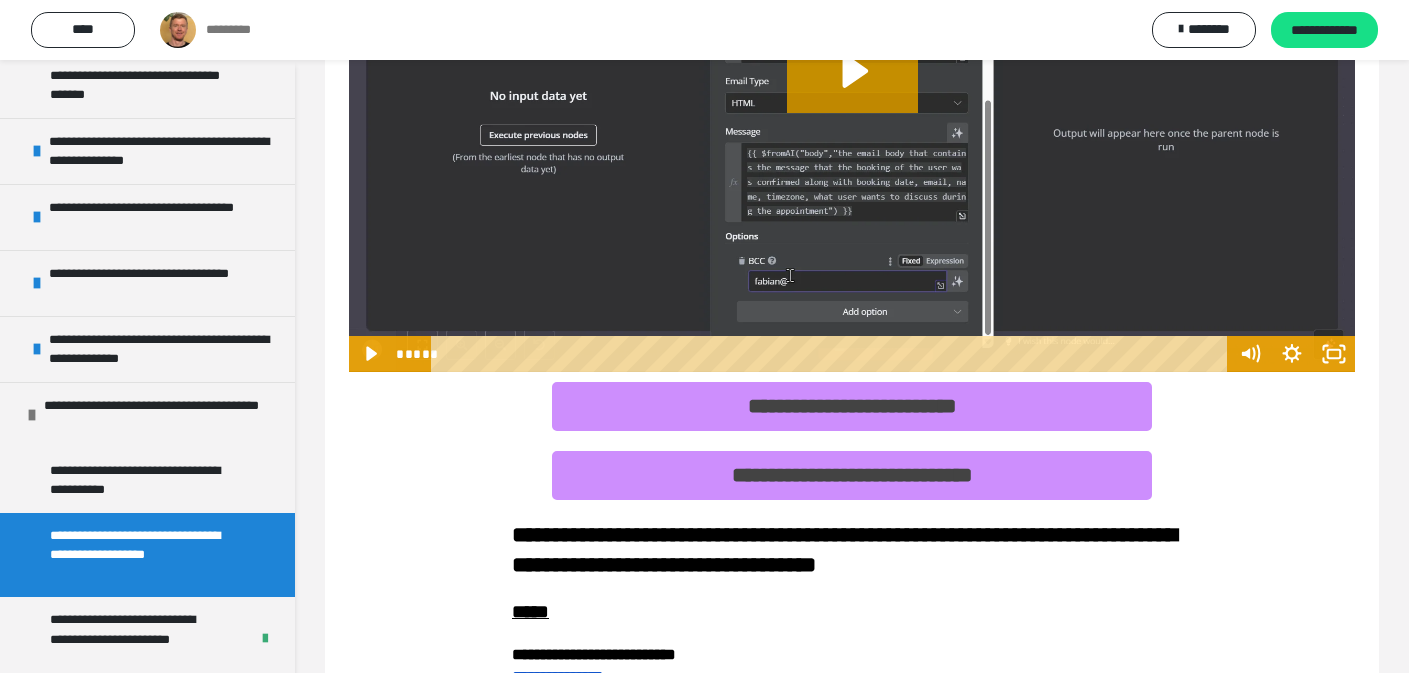 scroll, scrollTop: 437, scrollLeft: 0, axis: vertical 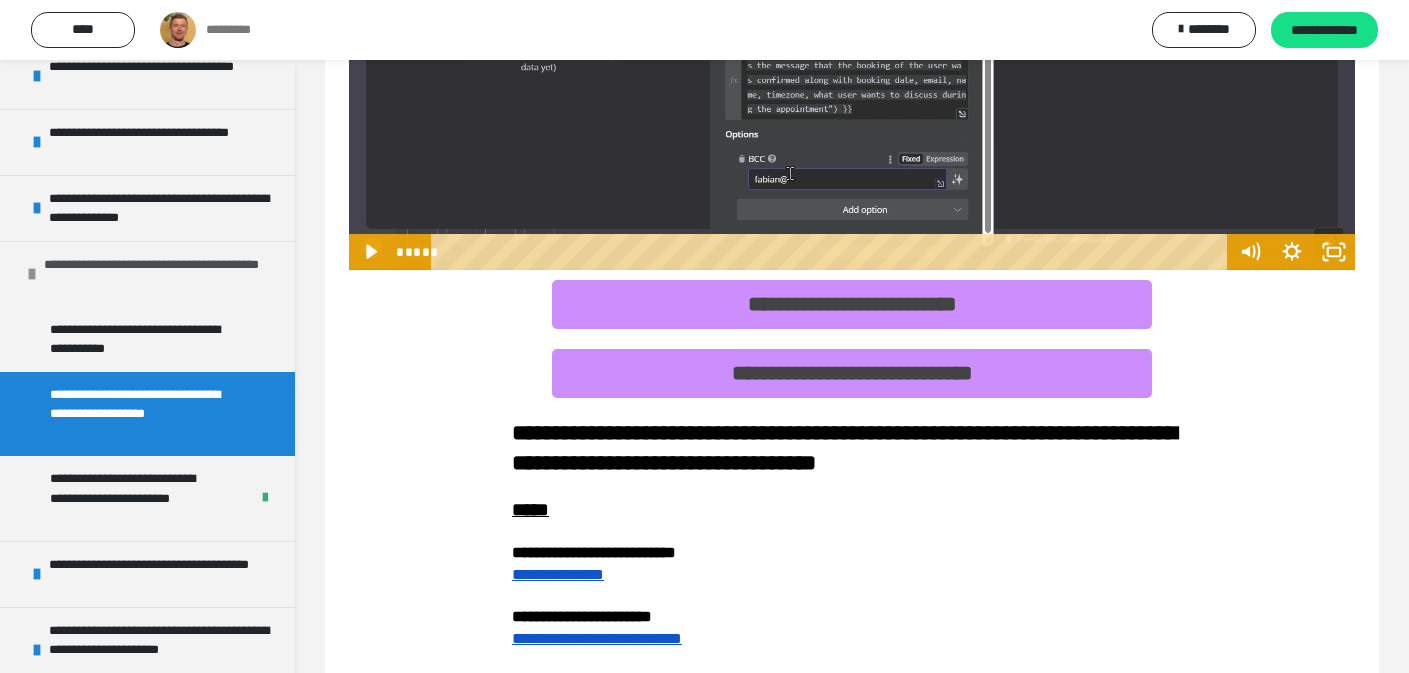 click at bounding box center (32, 274) 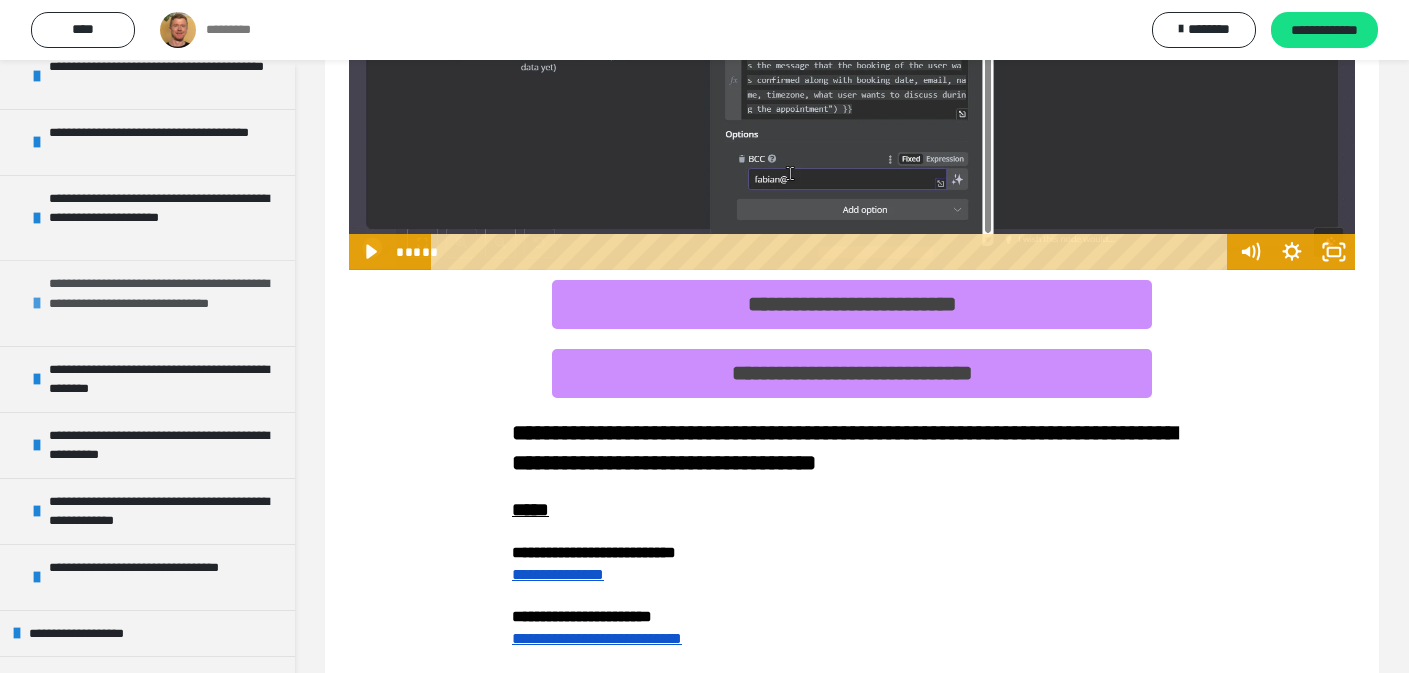 scroll, scrollTop: 729, scrollLeft: 0, axis: vertical 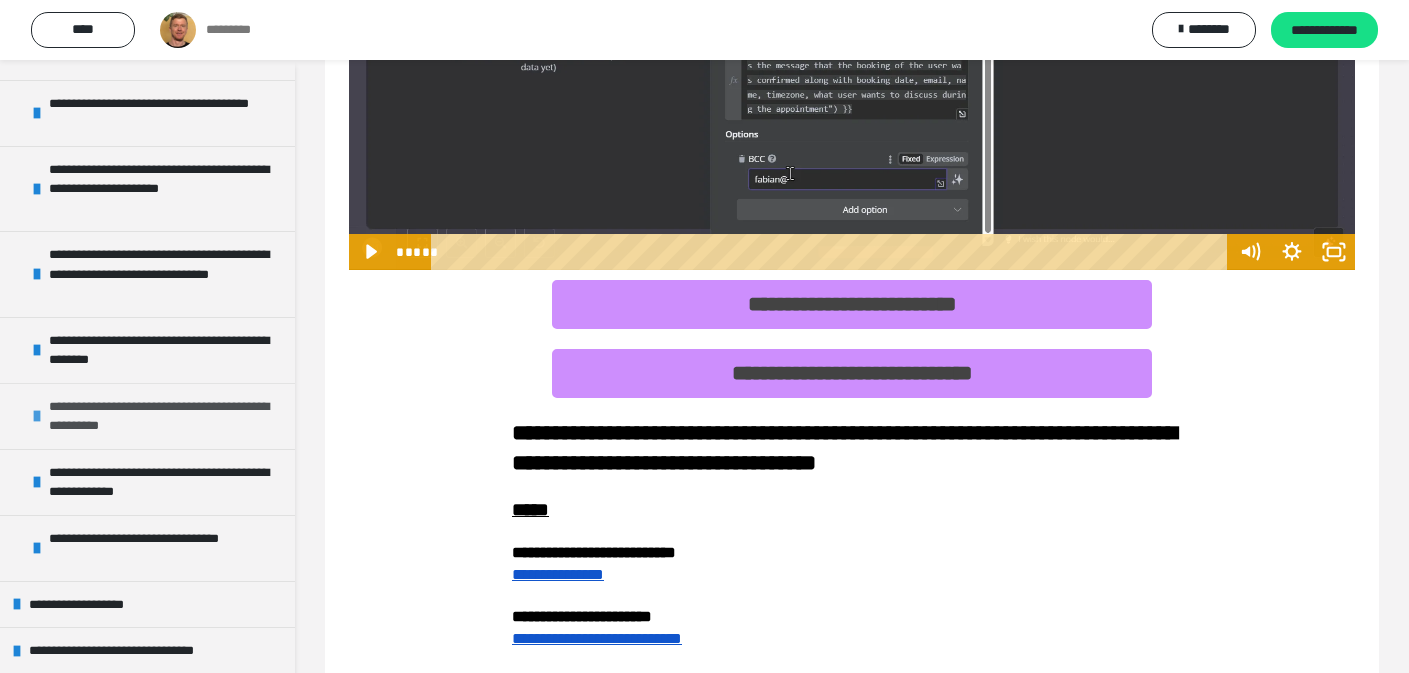 click on "**********" at bounding box center (159, 416) 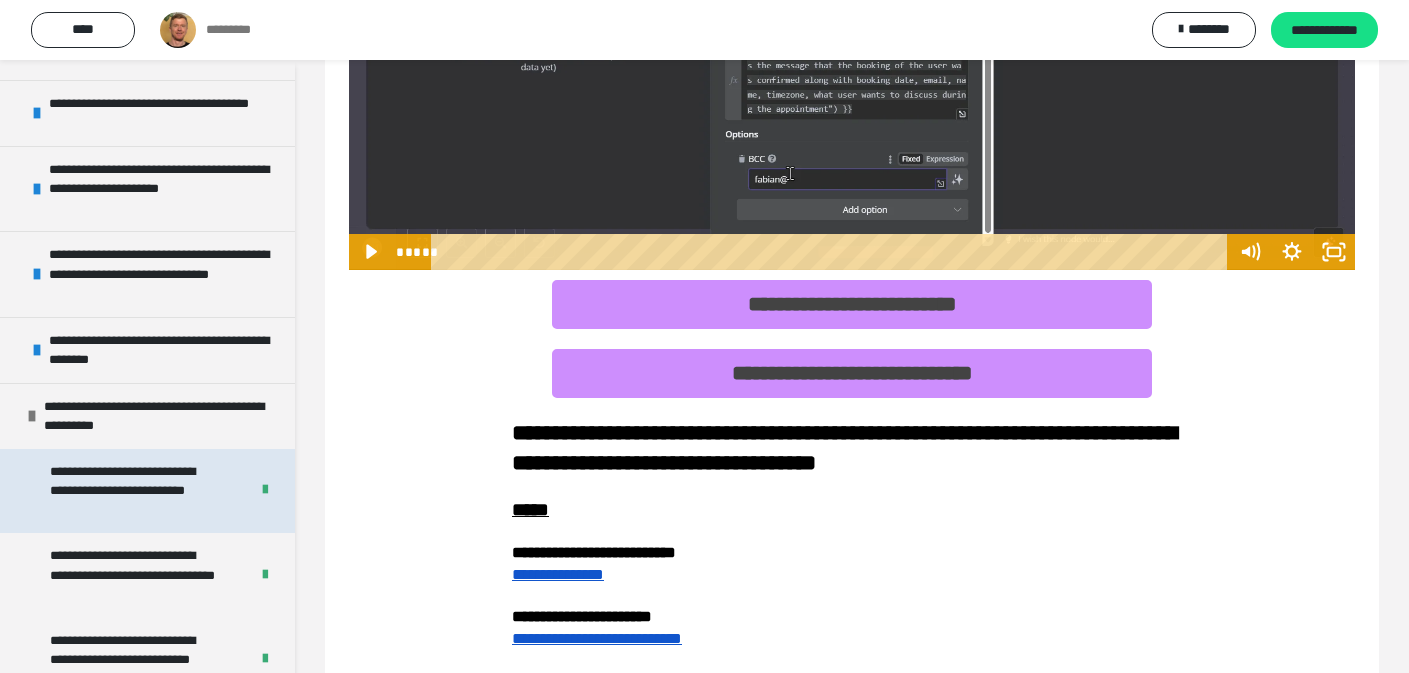 click on "**********" at bounding box center (122, 481) 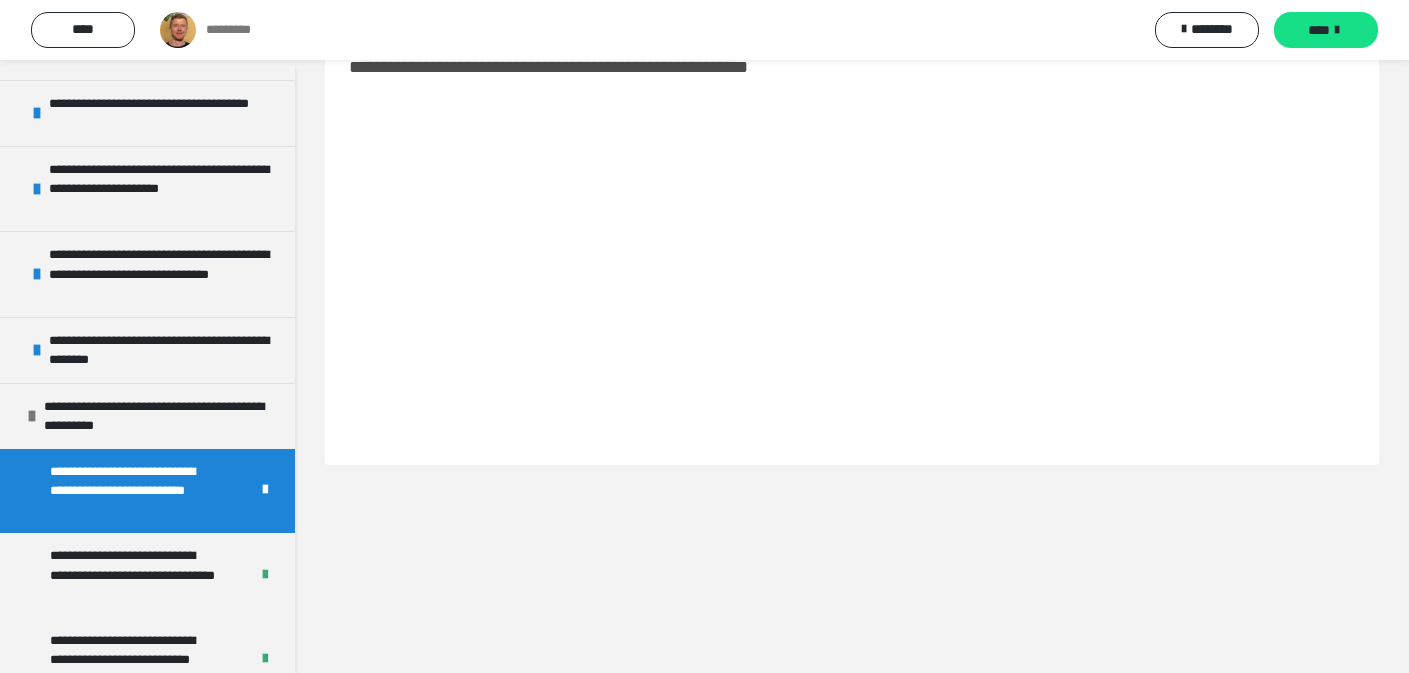 scroll, scrollTop: 60, scrollLeft: 0, axis: vertical 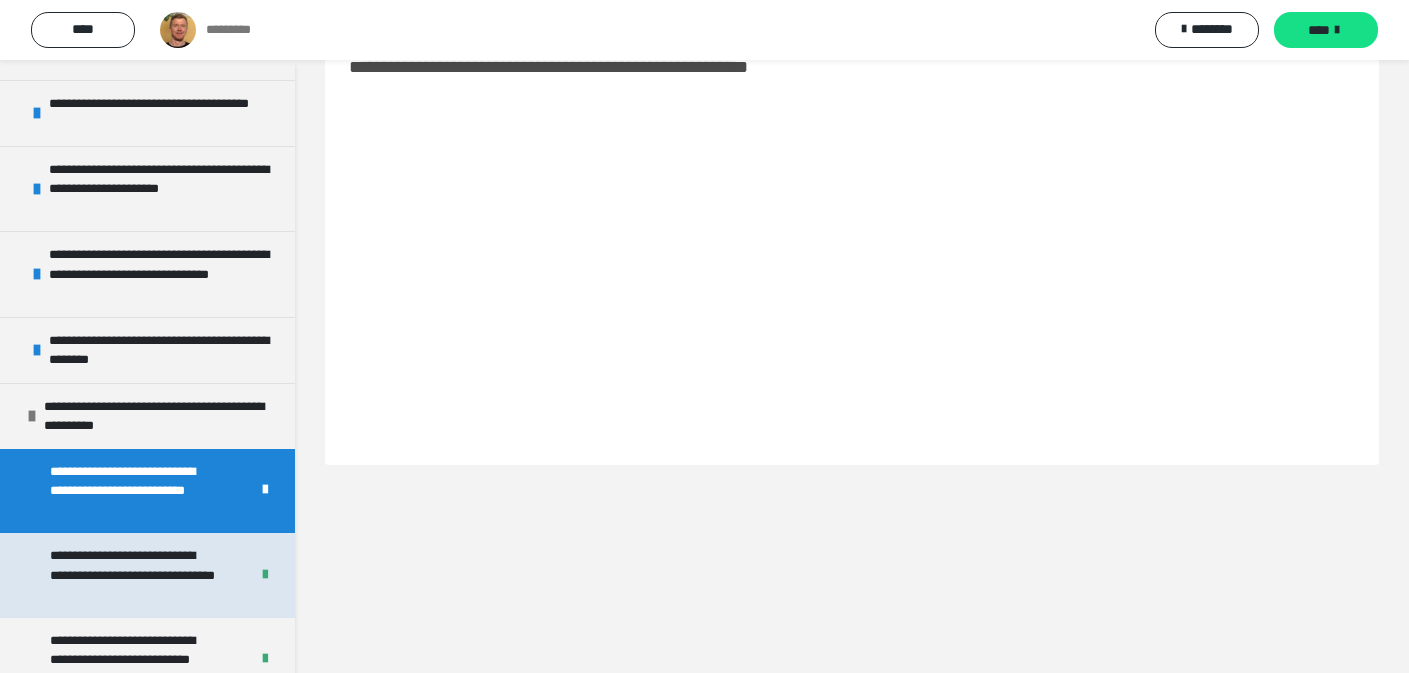 click on "**********" at bounding box center (132, 565) 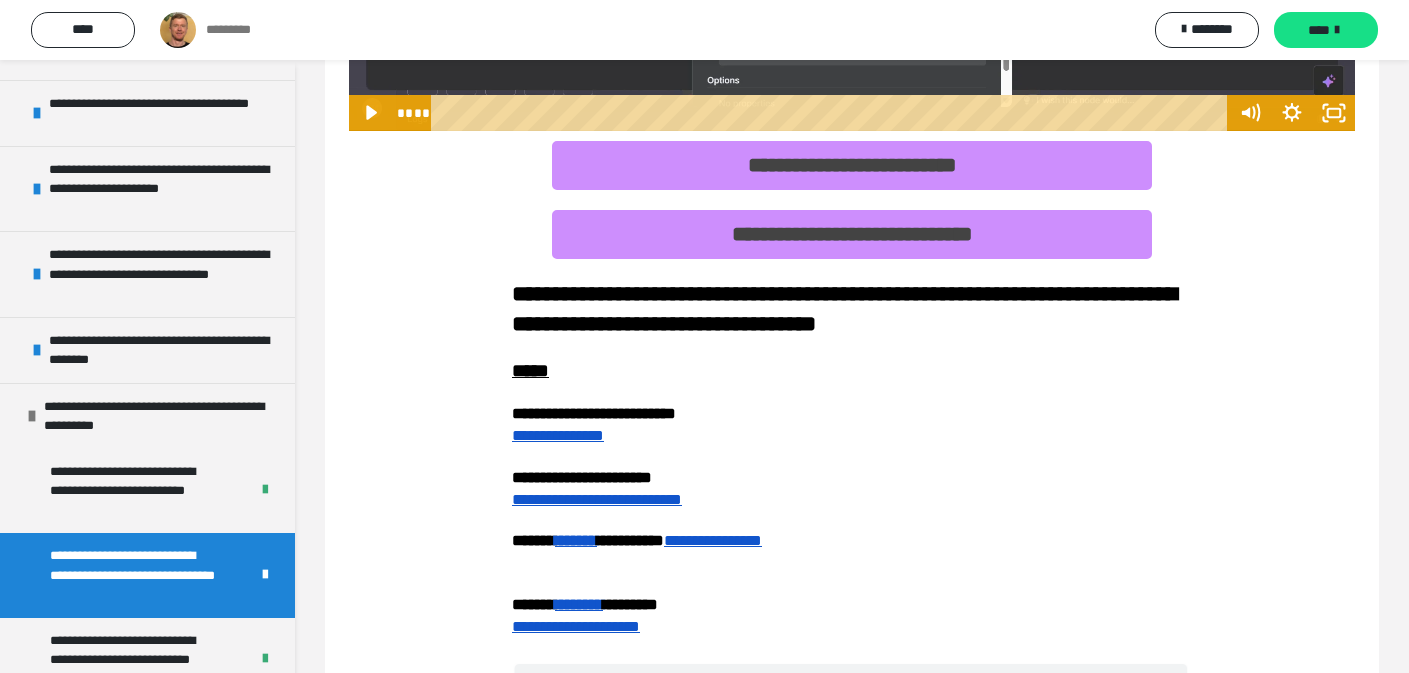 scroll, scrollTop: 663, scrollLeft: 0, axis: vertical 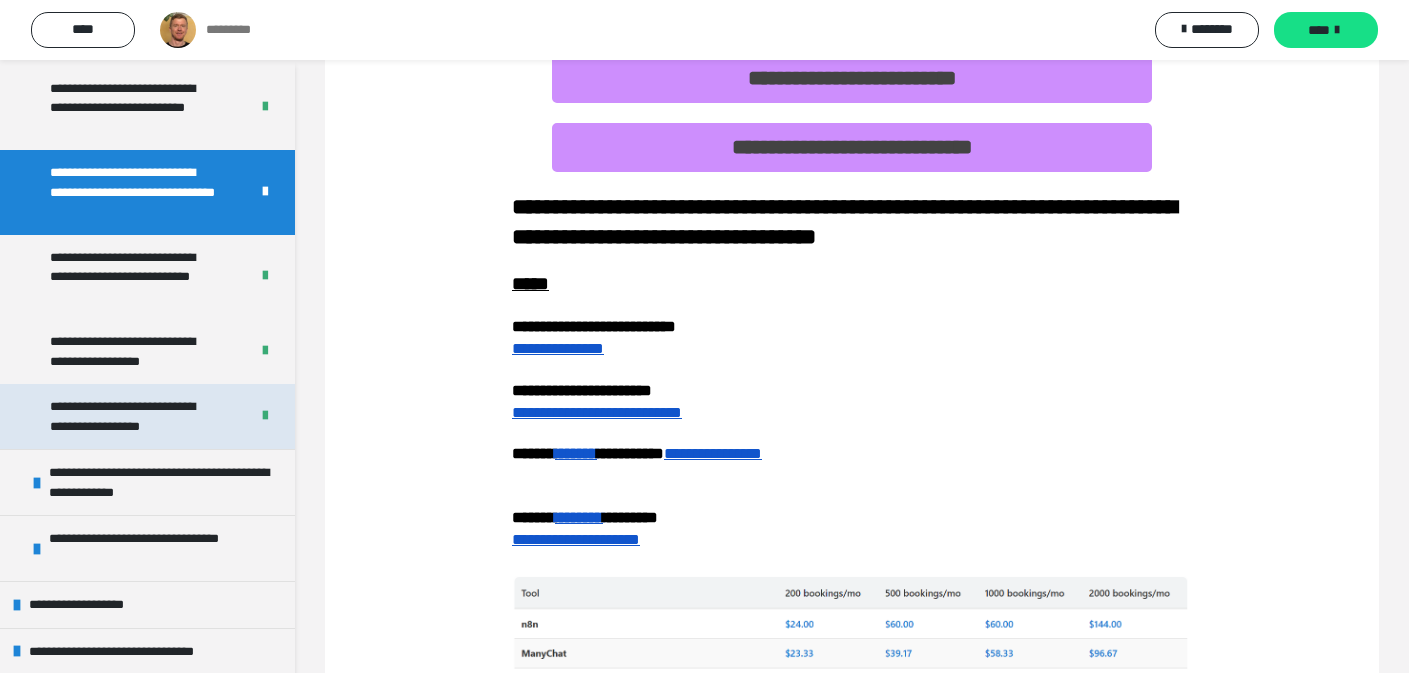 click on "**********" at bounding box center [134, 416] 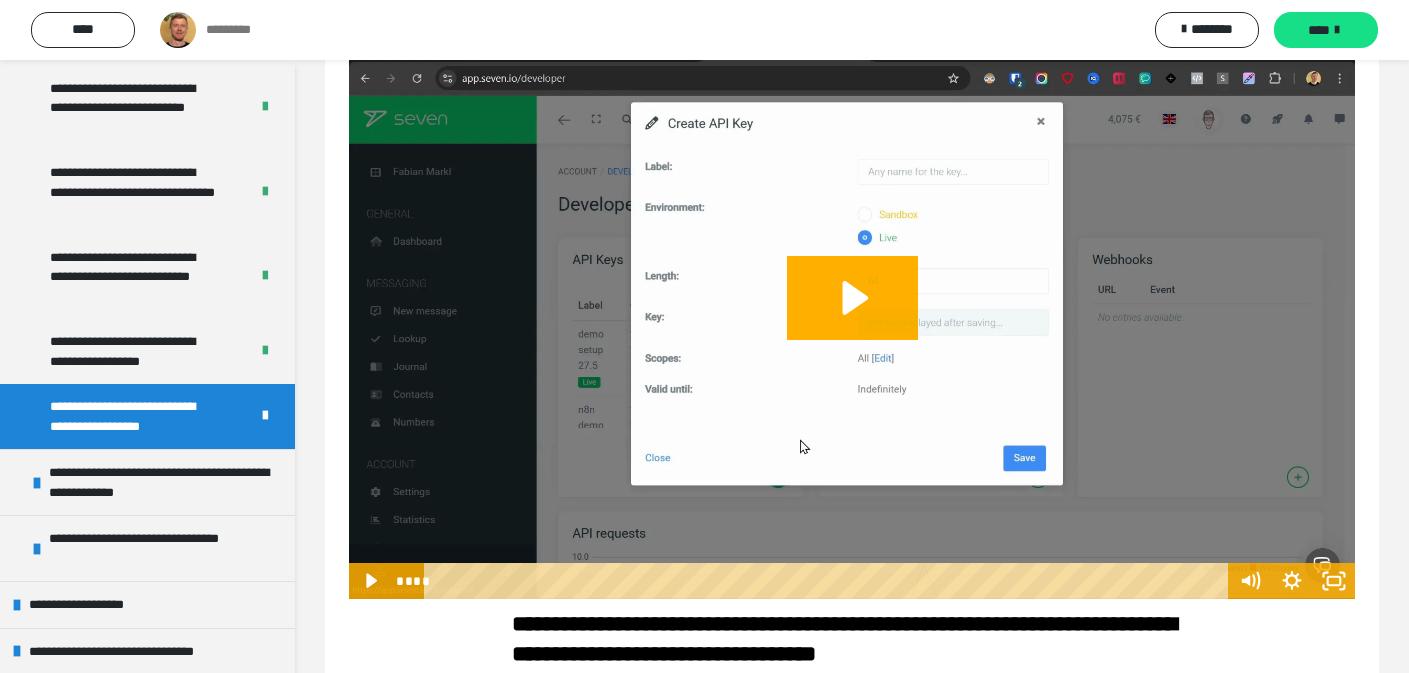 scroll, scrollTop: 73, scrollLeft: 0, axis: vertical 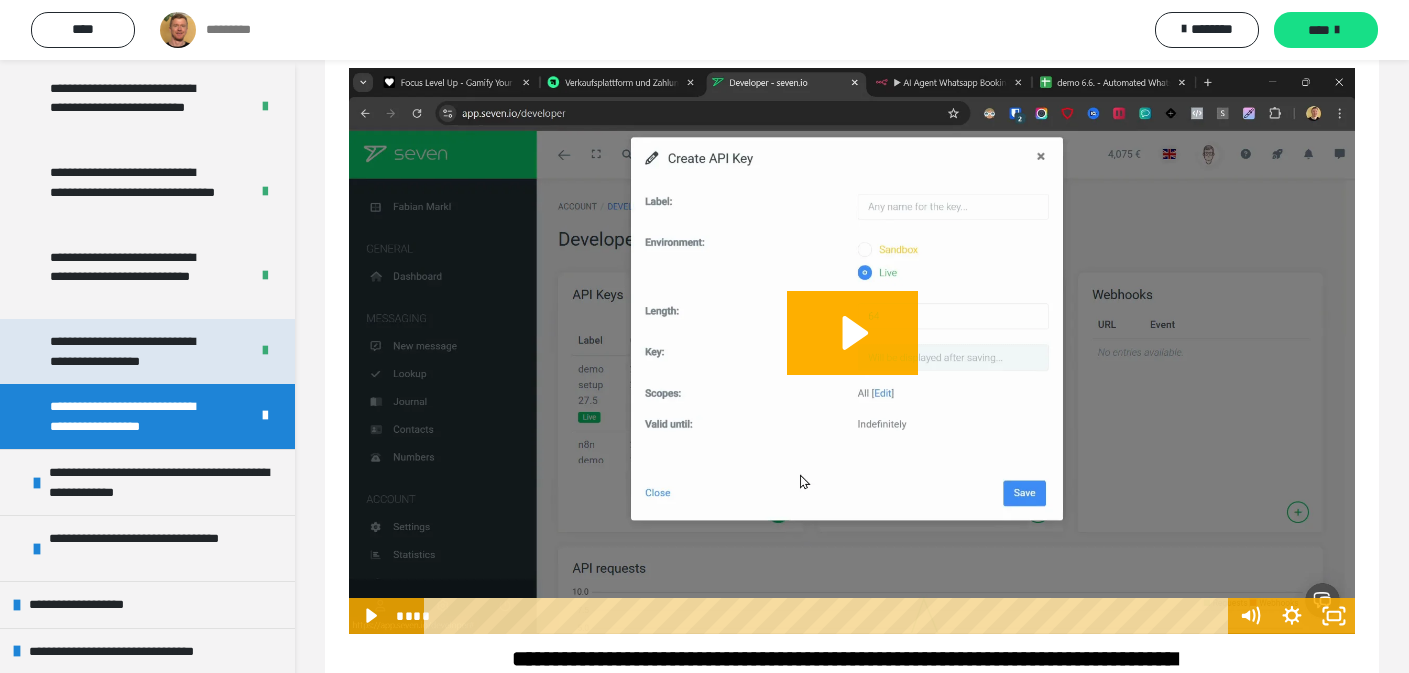 click on "**********" at bounding box center (134, 351) 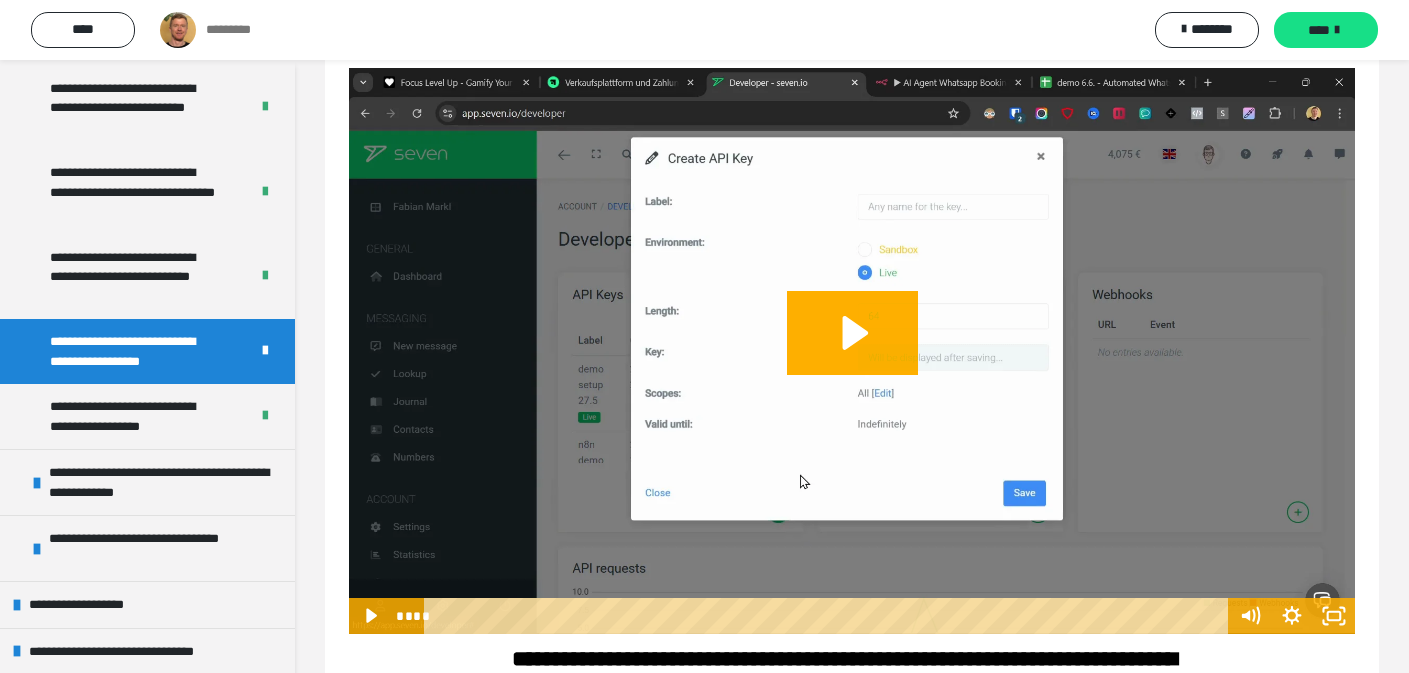 scroll, scrollTop: 60, scrollLeft: 0, axis: vertical 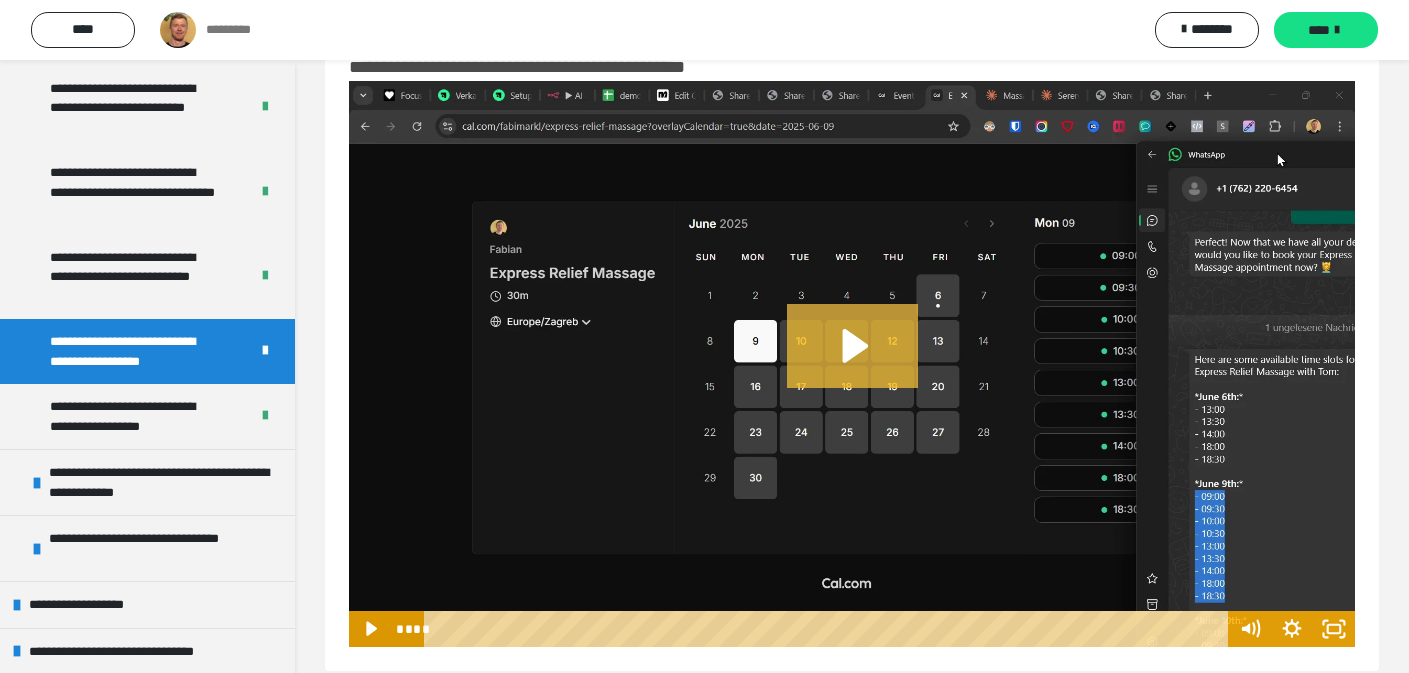 click 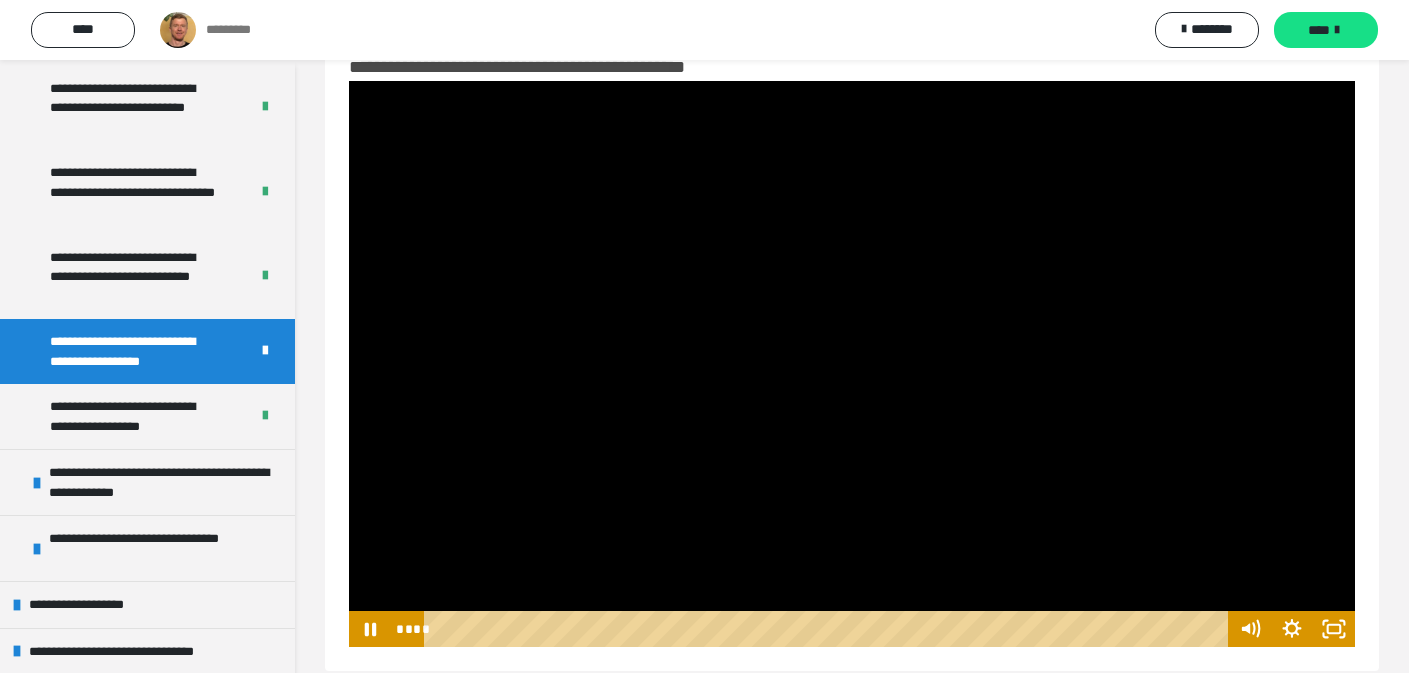 scroll, scrollTop: 88, scrollLeft: 0, axis: vertical 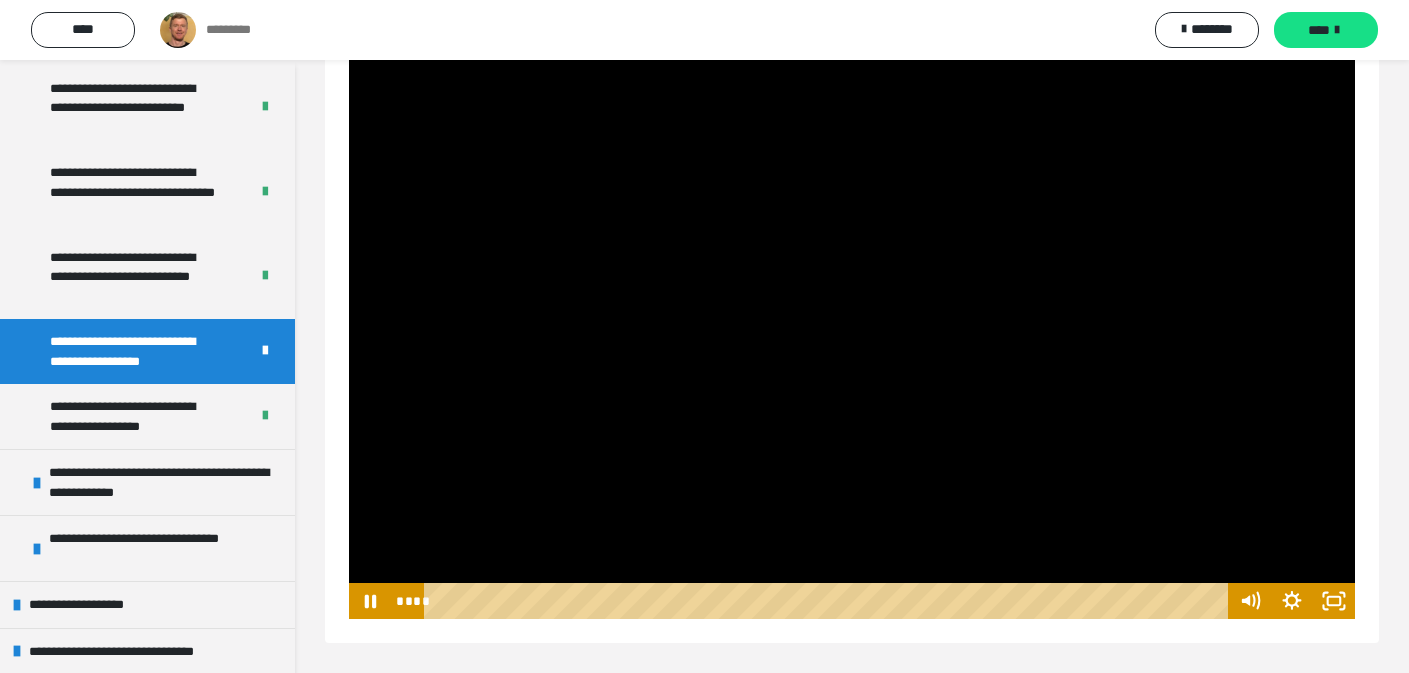 click at bounding box center [829, 601] 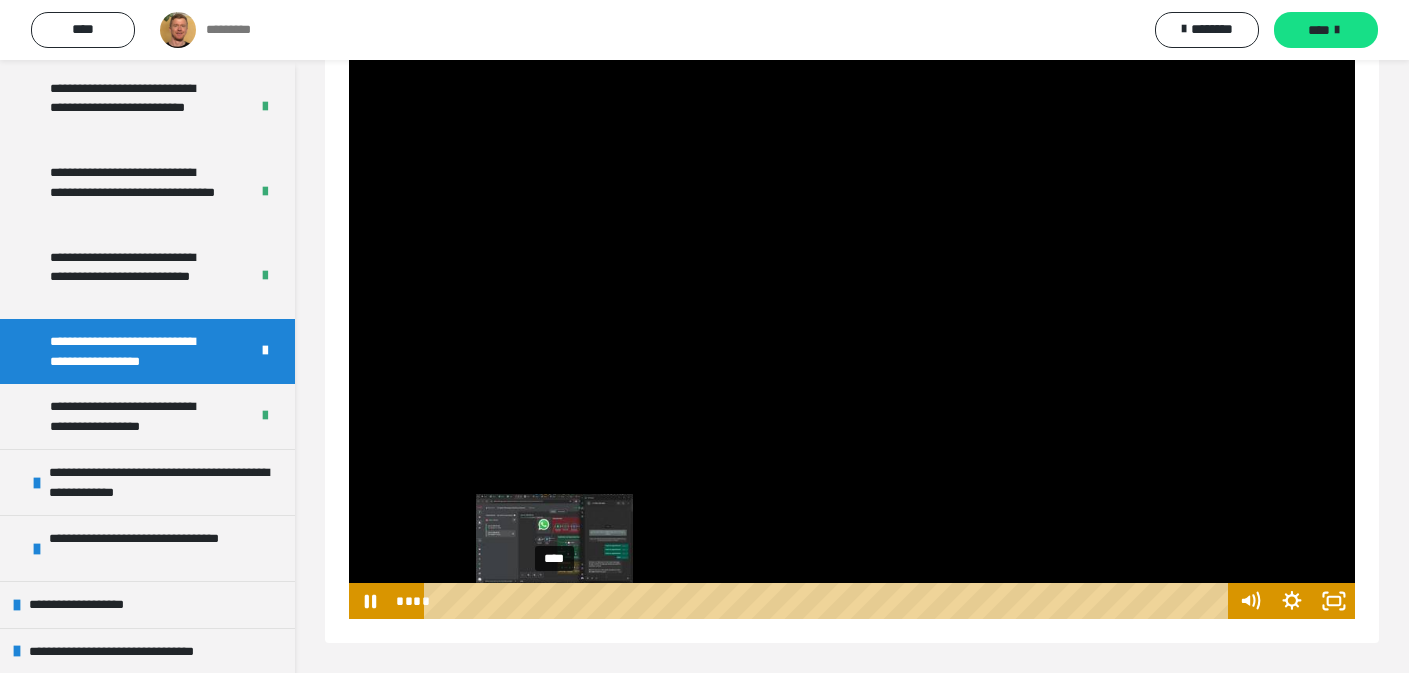 click on "****" at bounding box center (829, 601) 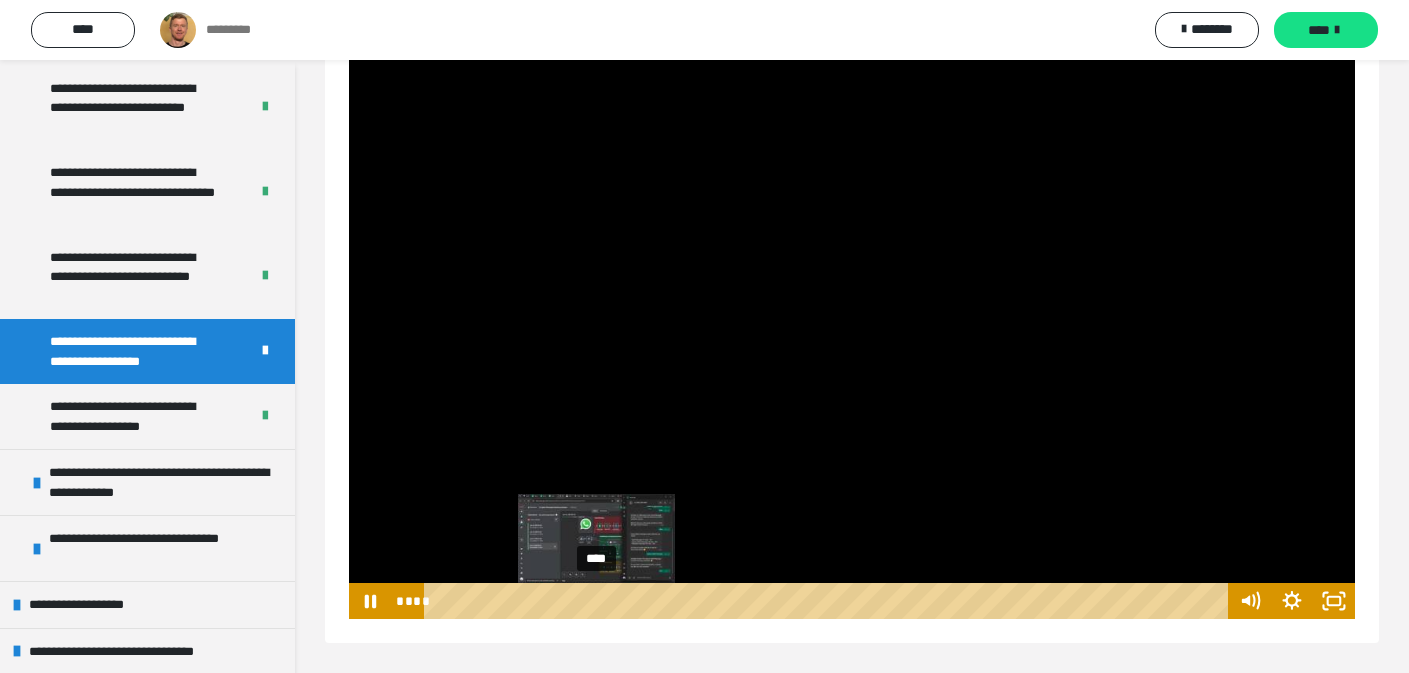 click on "****" at bounding box center [829, 601] 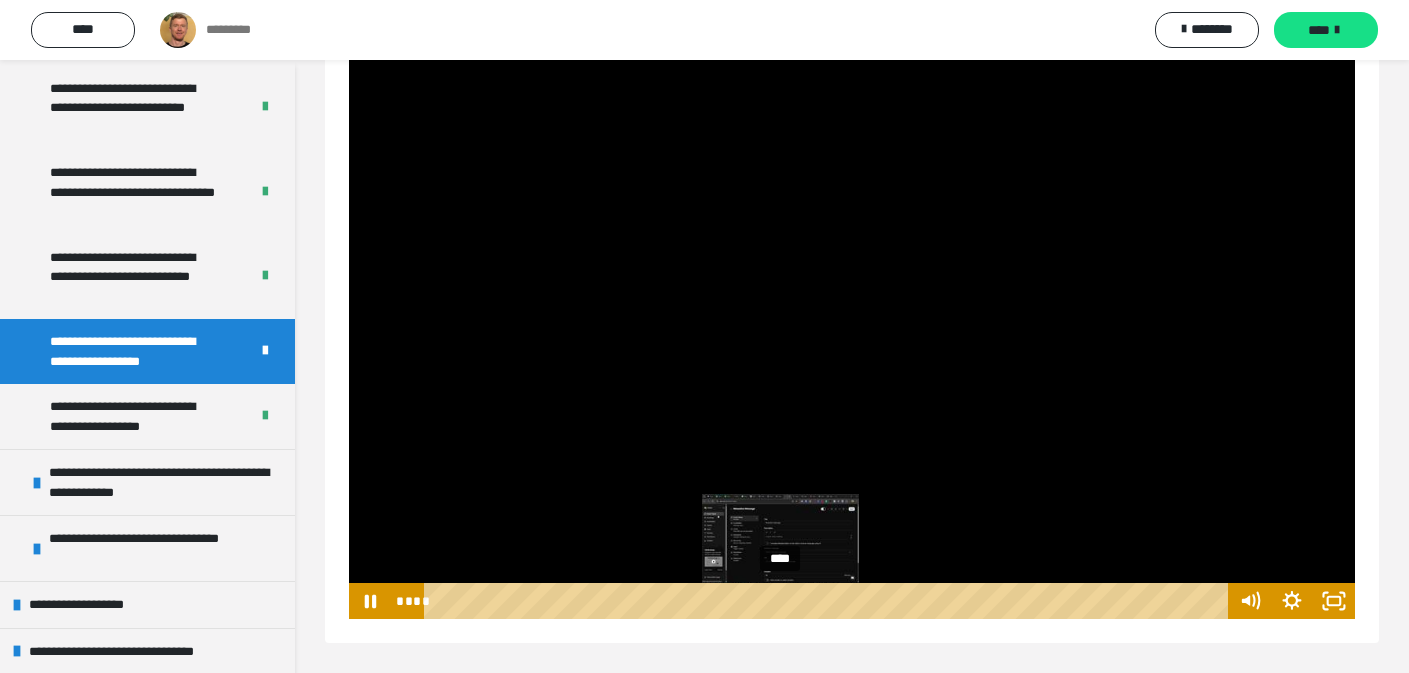 click on "****" at bounding box center [829, 601] 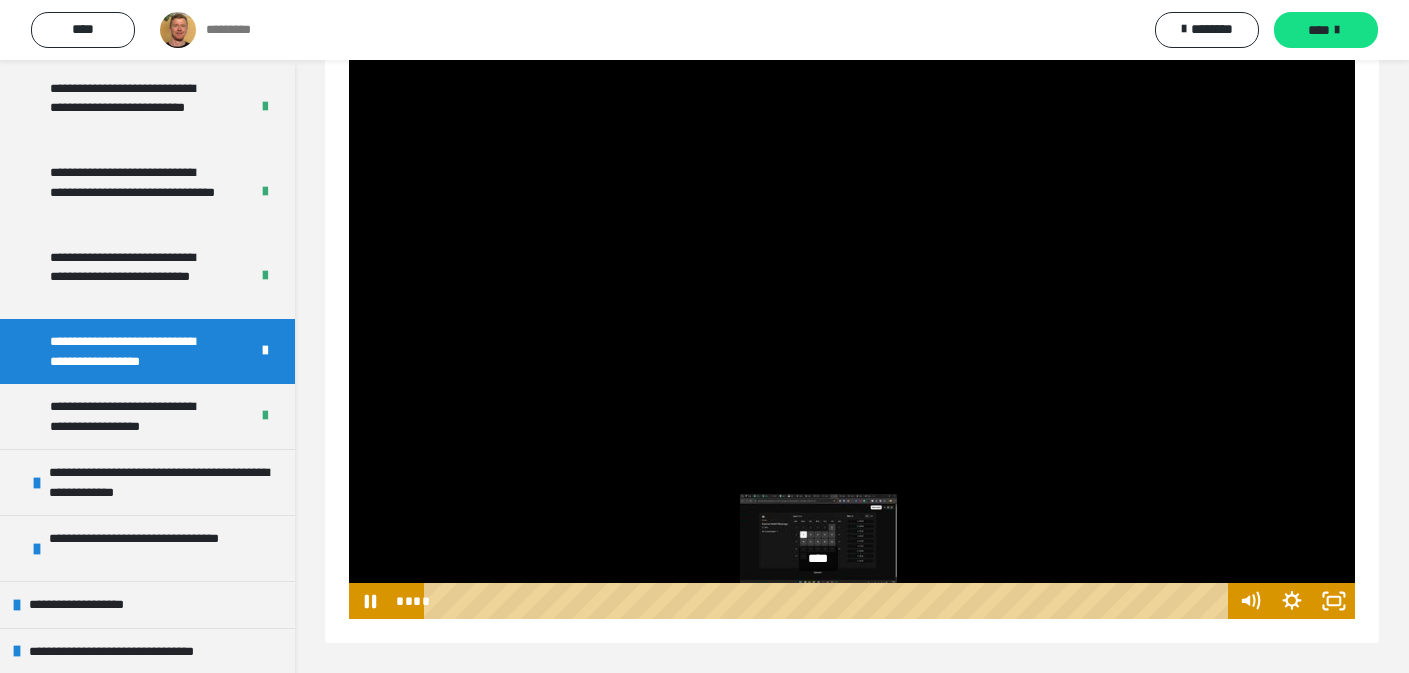 click on "****" at bounding box center (829, 601) 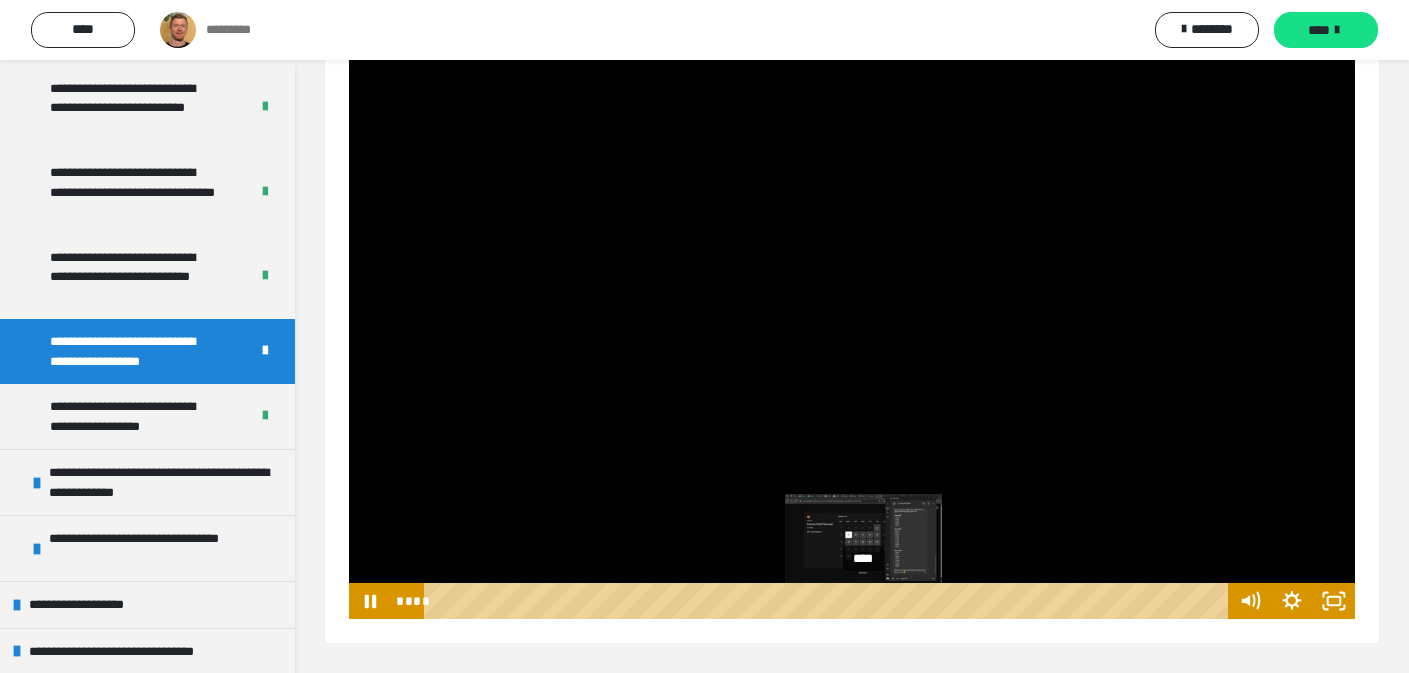 click on "****" at bounding box center (829, 601) 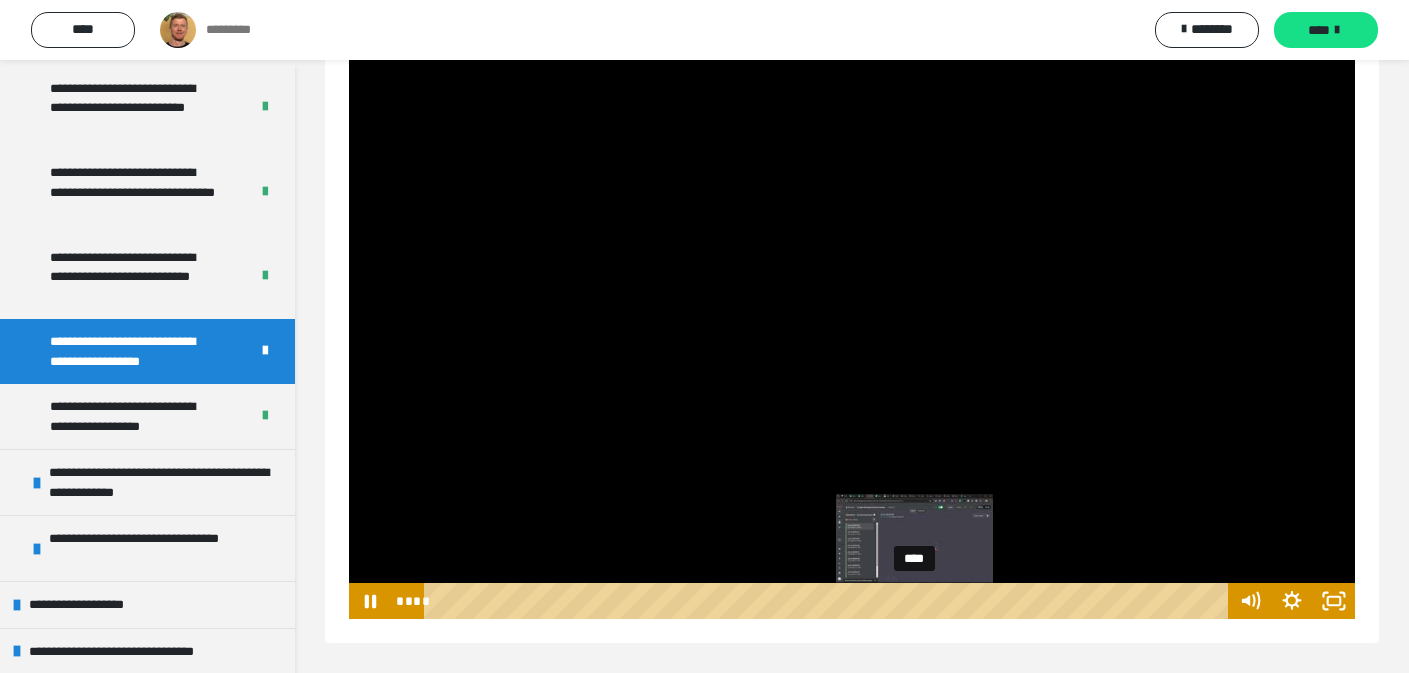 click on "****" at bounding box center (829, 601) 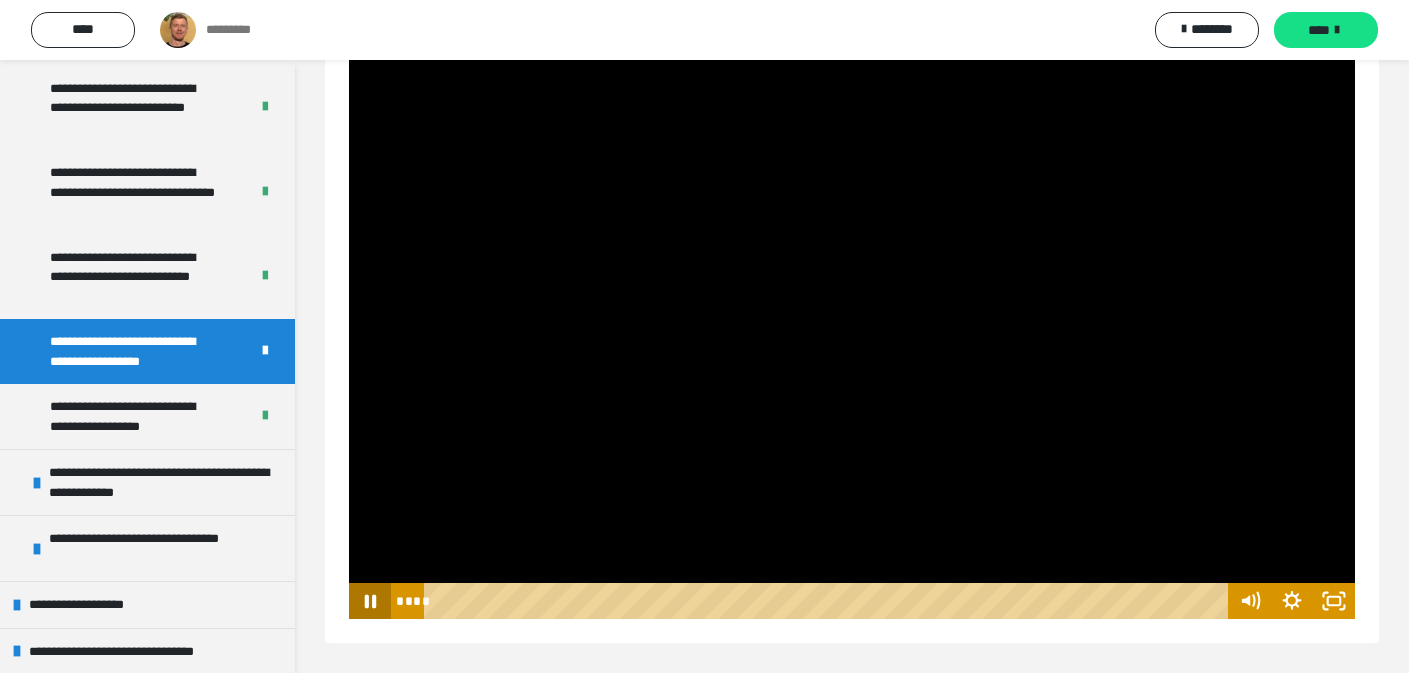 click 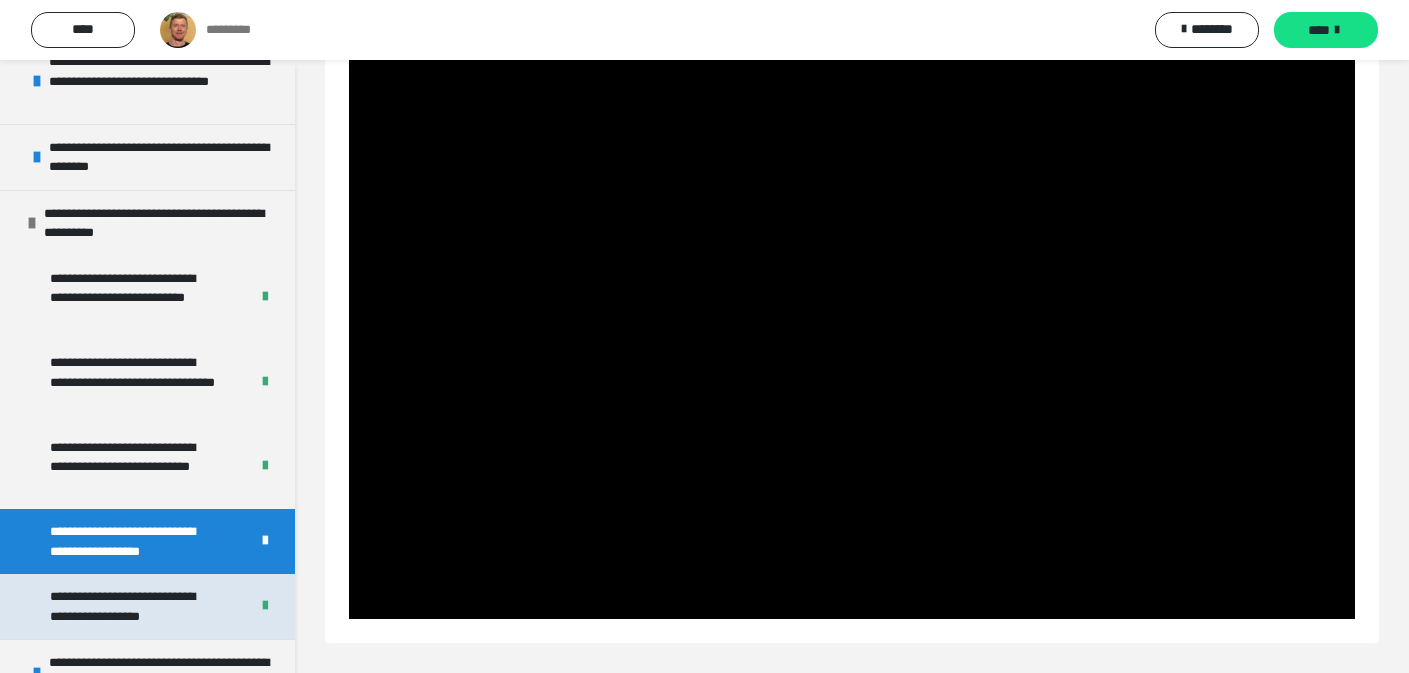 scroll, scrollTop: 1012, scrollLeft: 0, axis: vertical 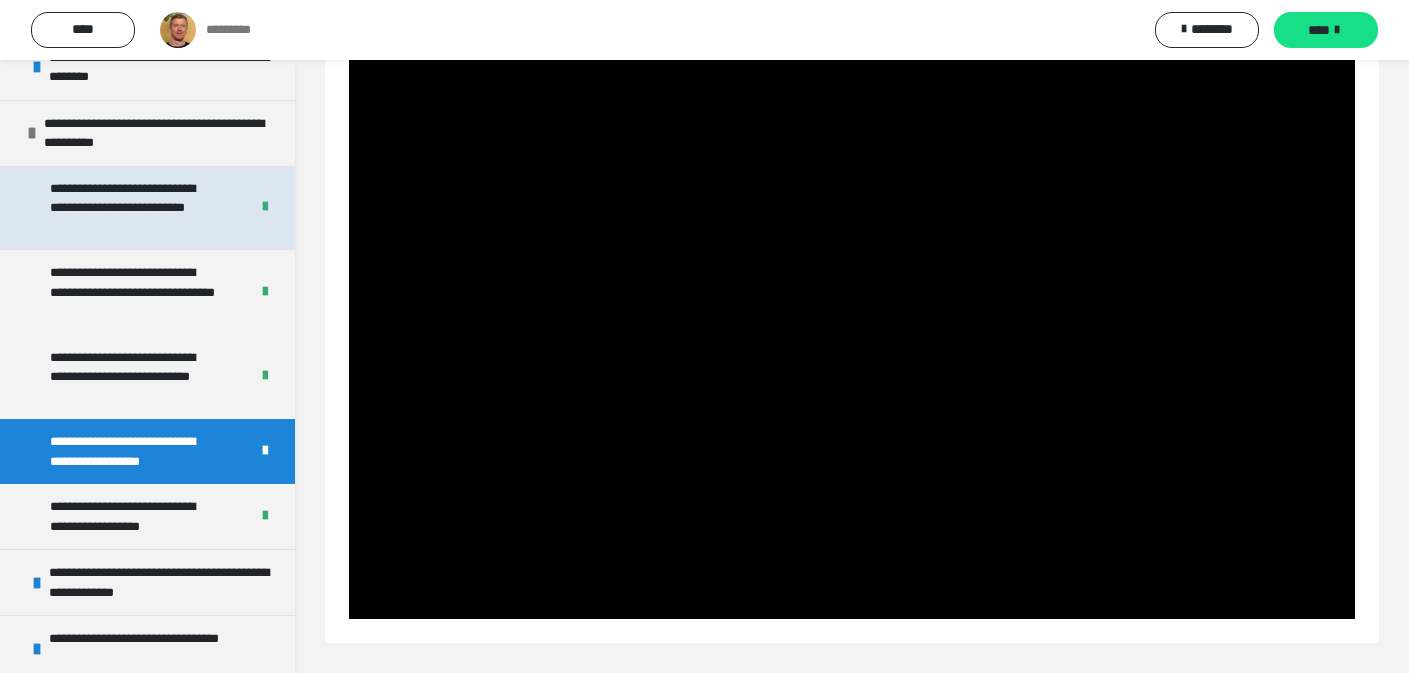 click on "**********" at bounding box center (122, 198) 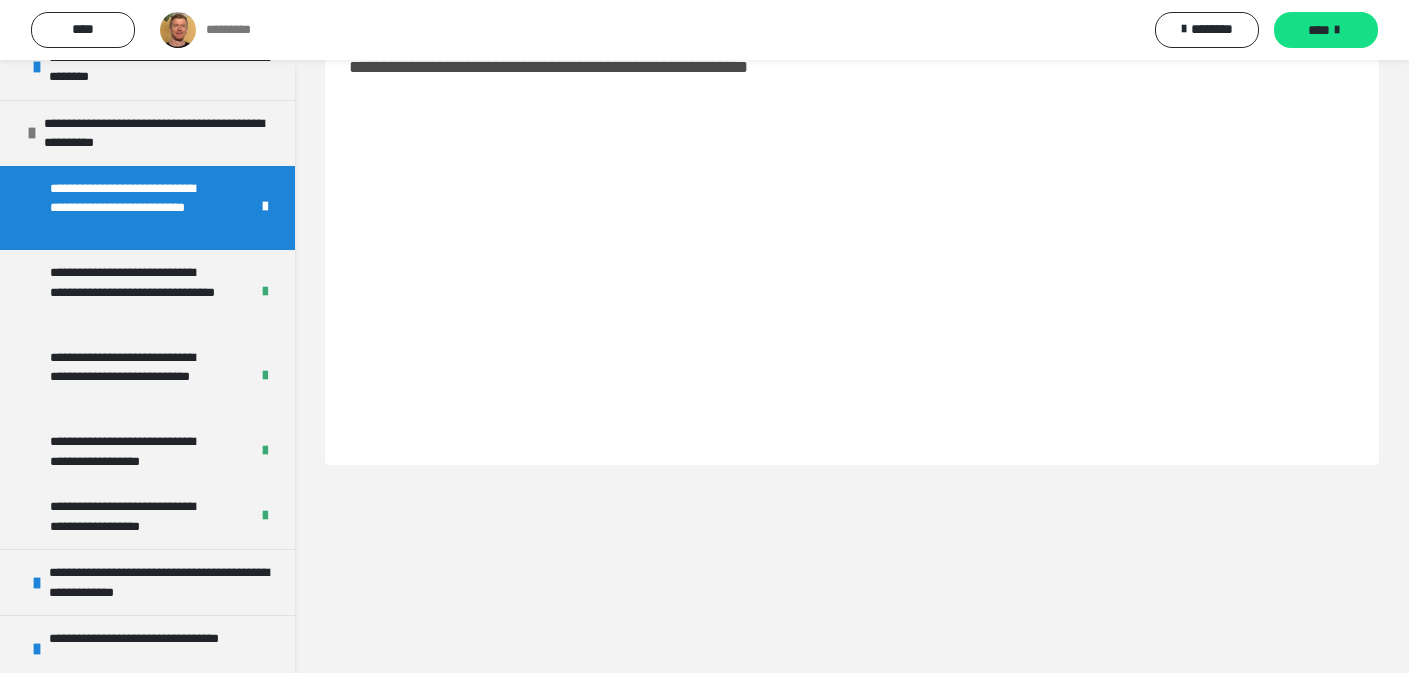 scroll, scrollTop: 60, scrollLeft: 0, axis: vertical 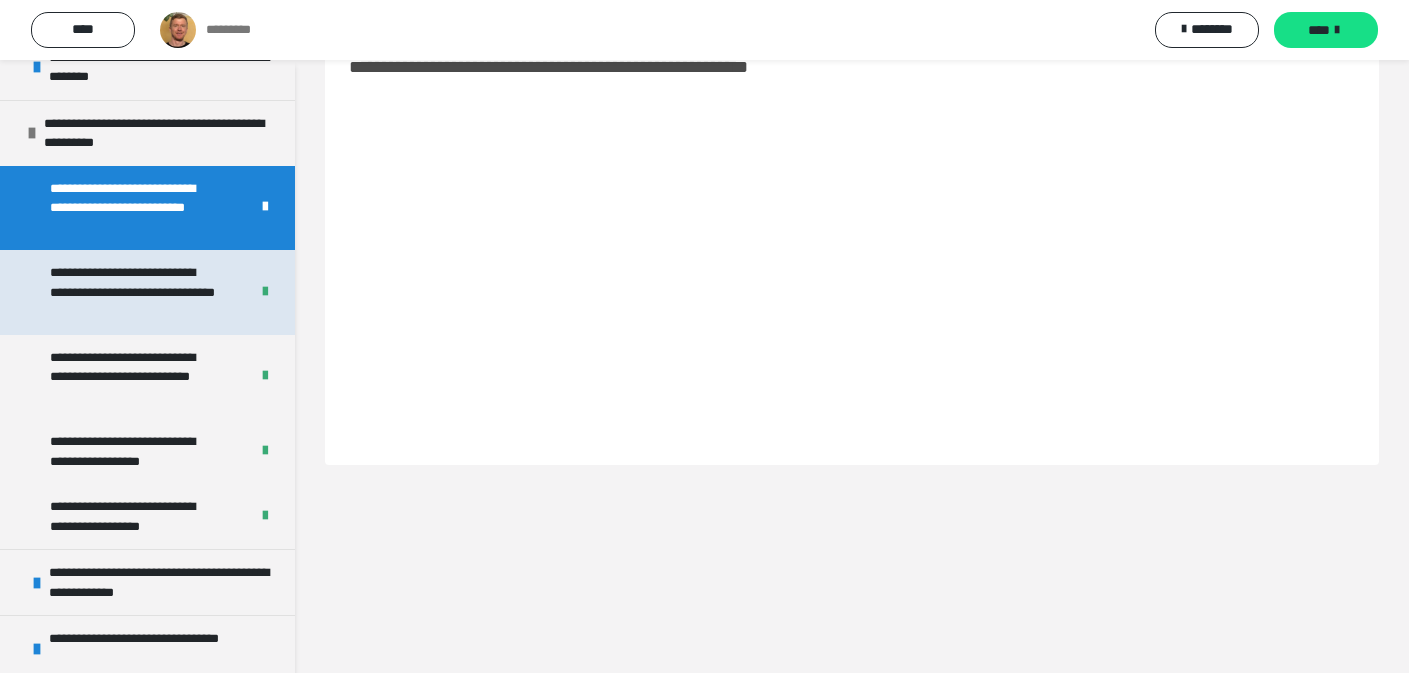 click on "**********" at bounding box center (132, 282) 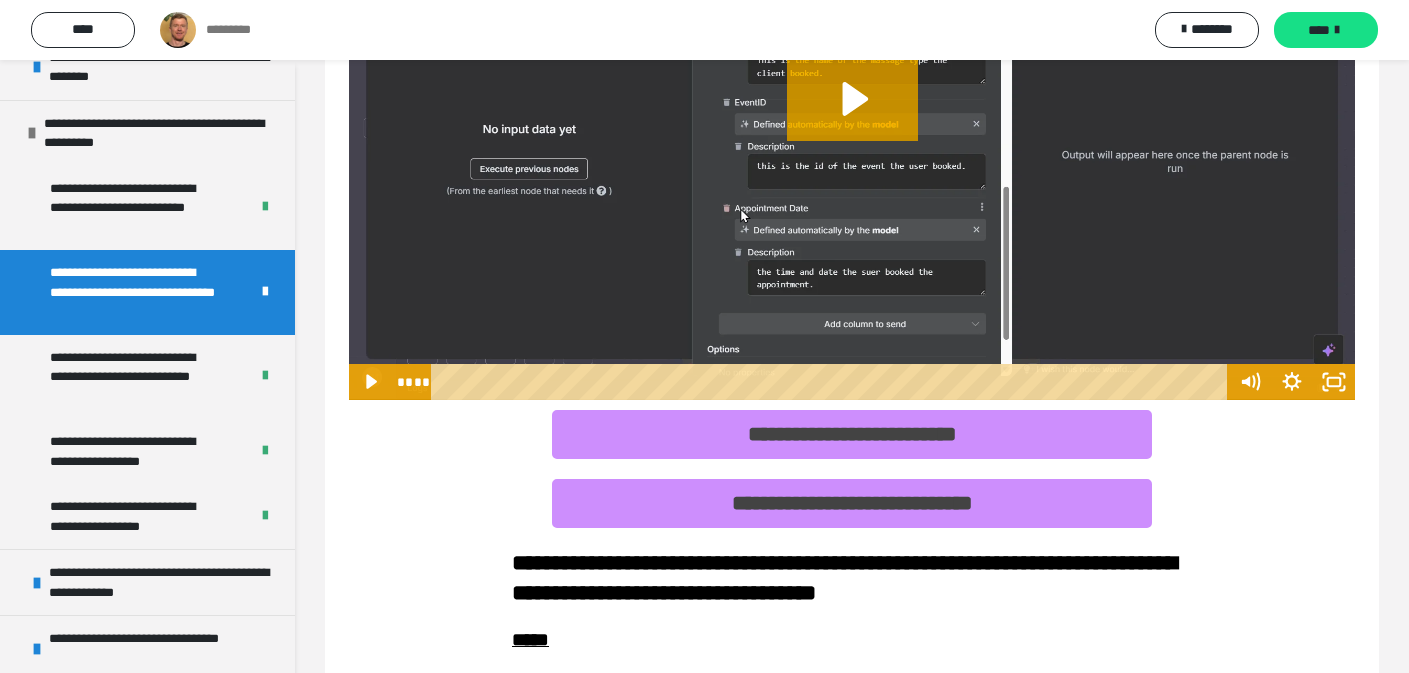 scroll, scrollTop: 275, scrollLeft: 0, axis: vertical 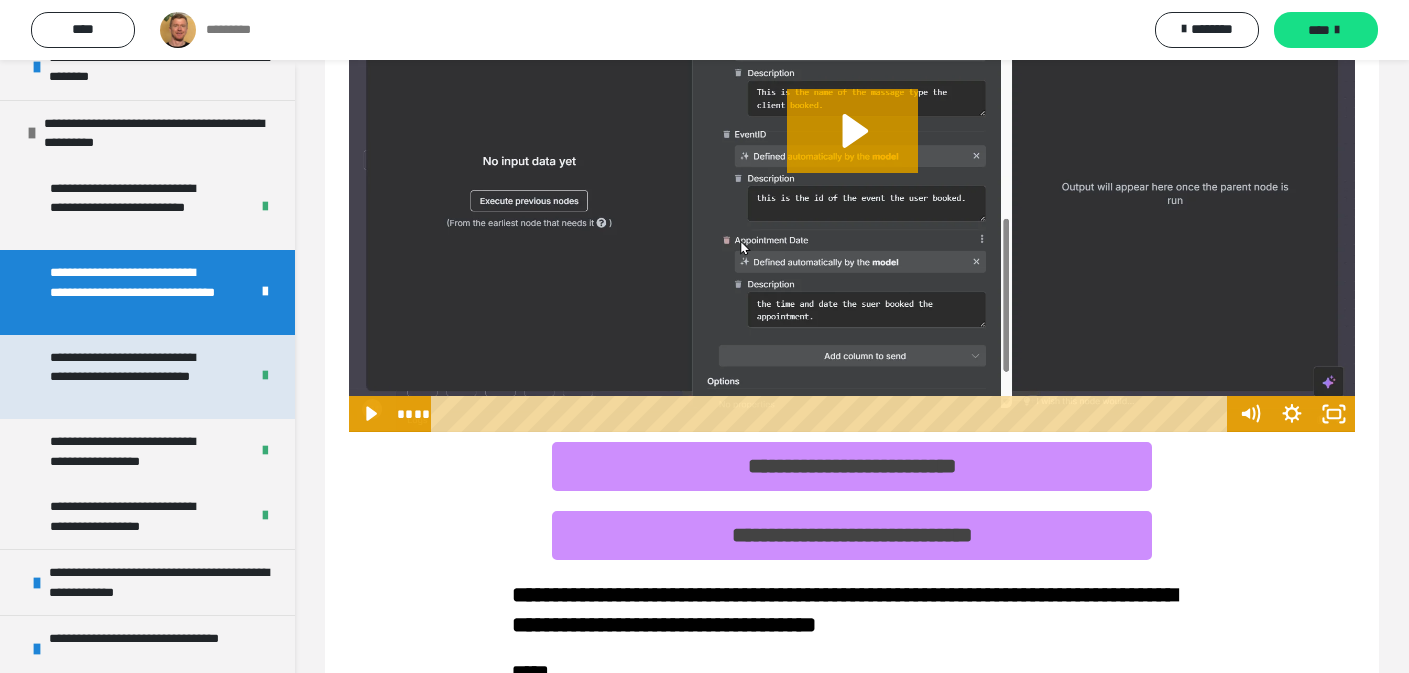 click on "**********" at bounding box center [122, 367] 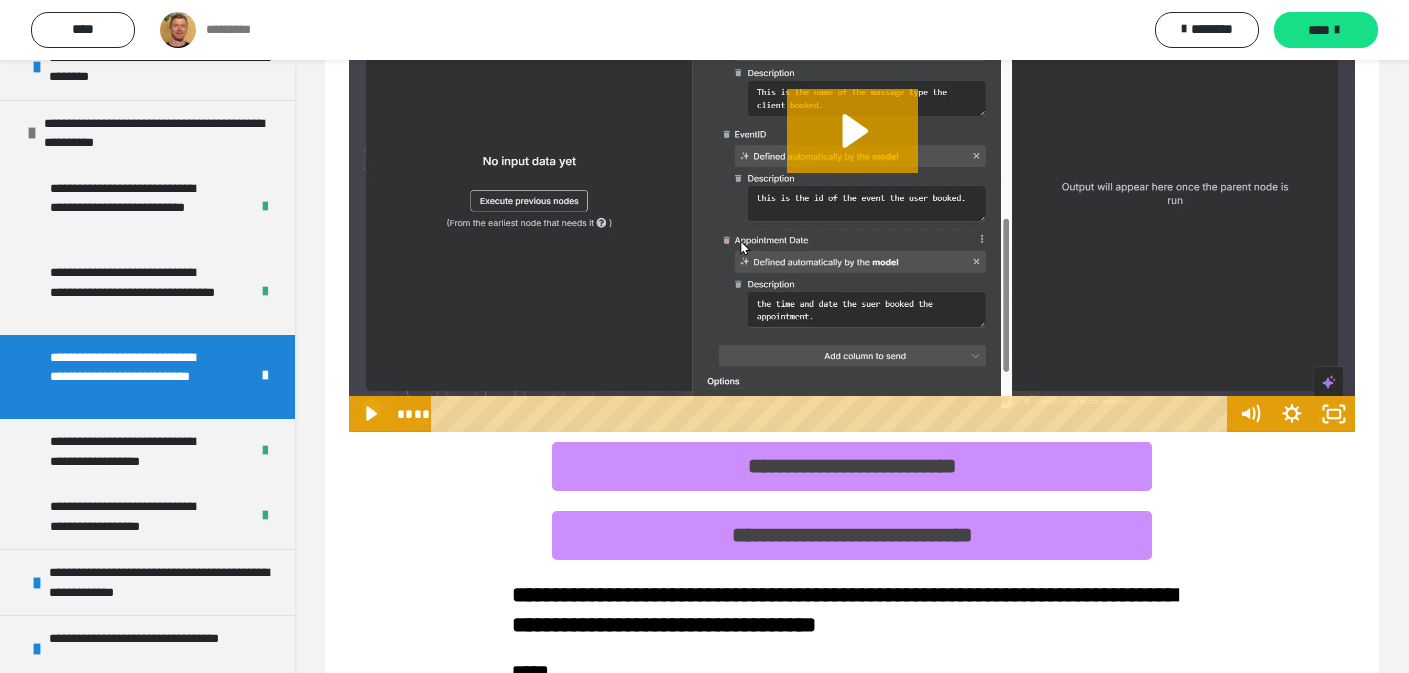 scroll, scrollTop: 275, scrollLeft: 0, axis: vertical 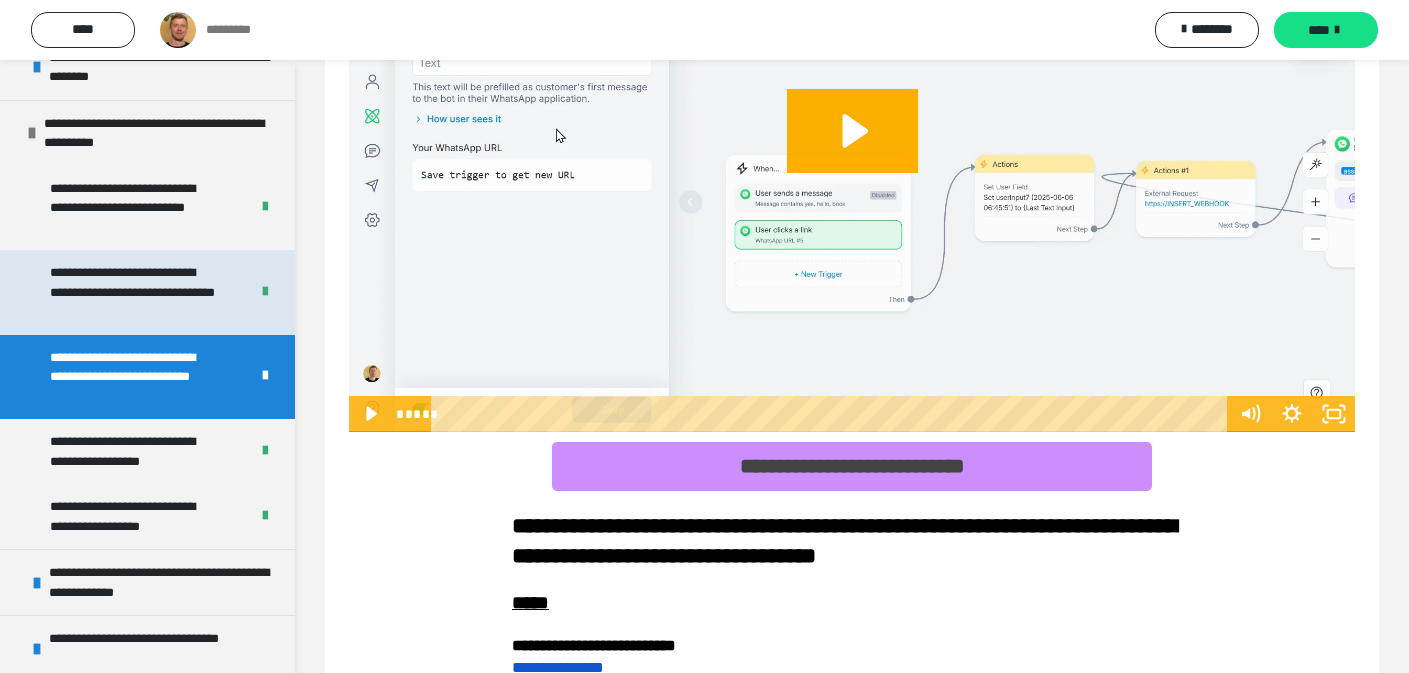 click on "**********" at bounding box center [132, 282] 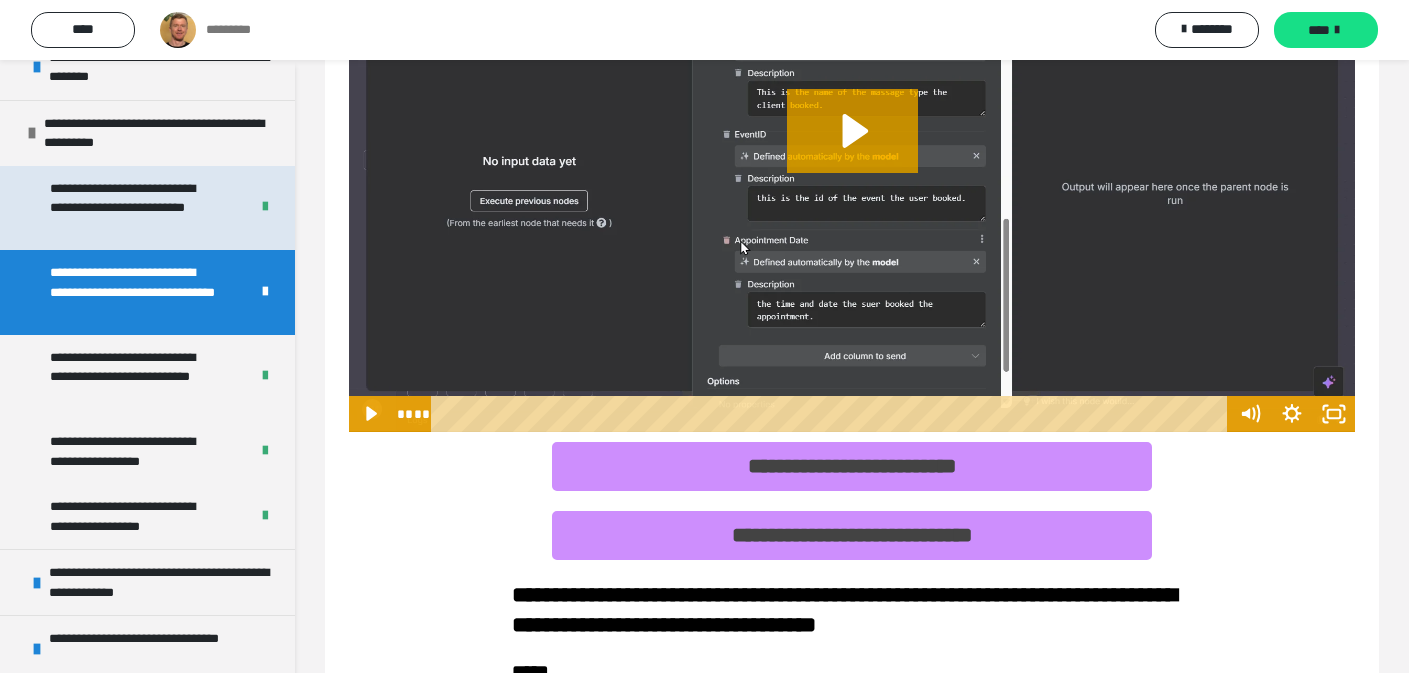 click on "**********" at bounding box center (122, 198) 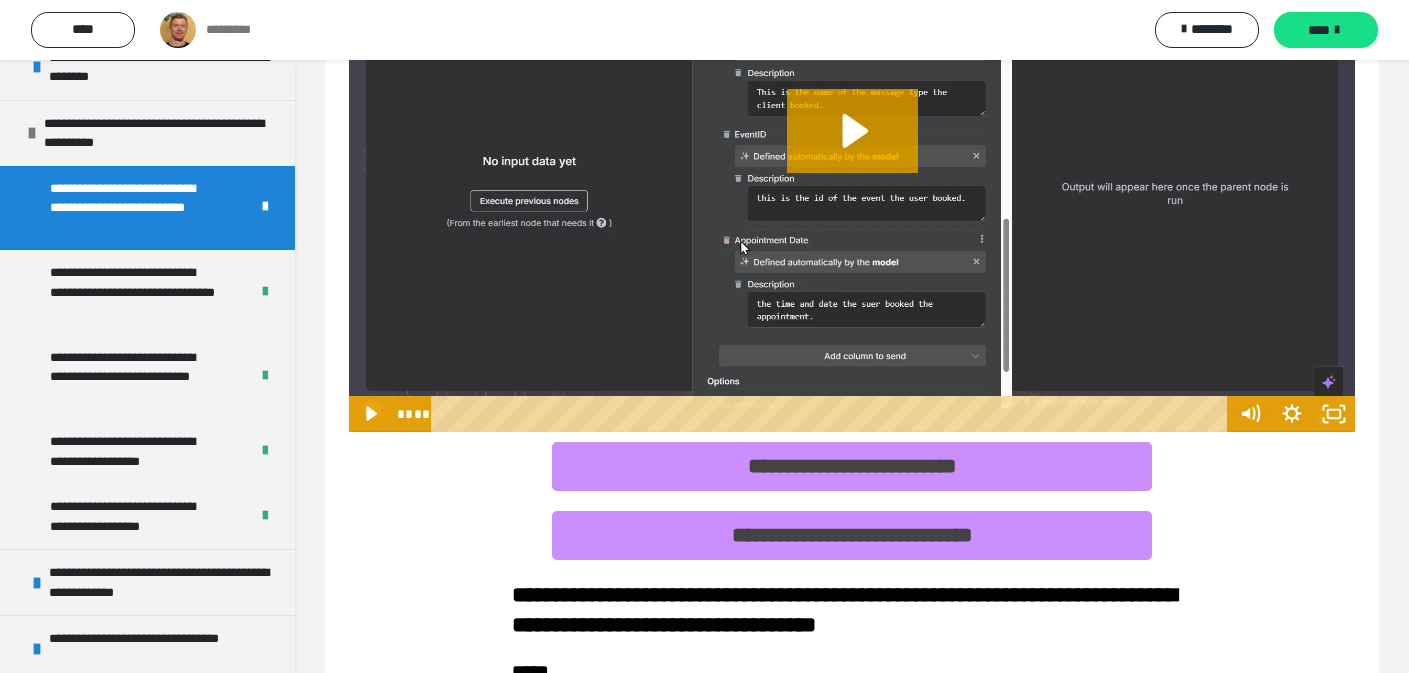 scroll, scrollTop: 60, scrollLeft: 0, axis: vertical 